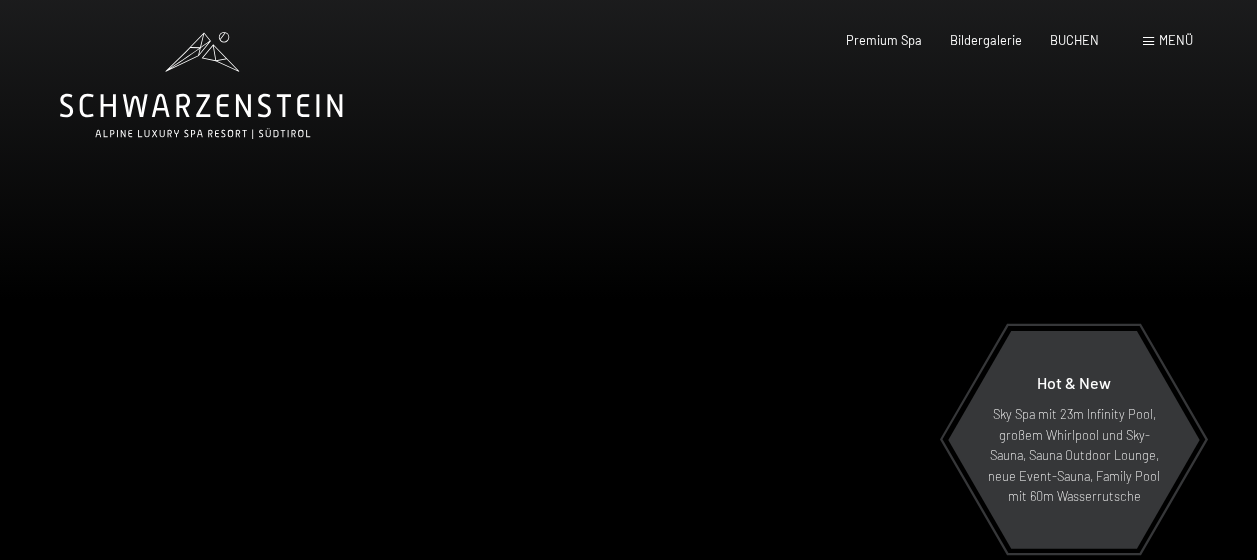 scroll, scrollTop: 0, scrollLeft: 0, axis: both 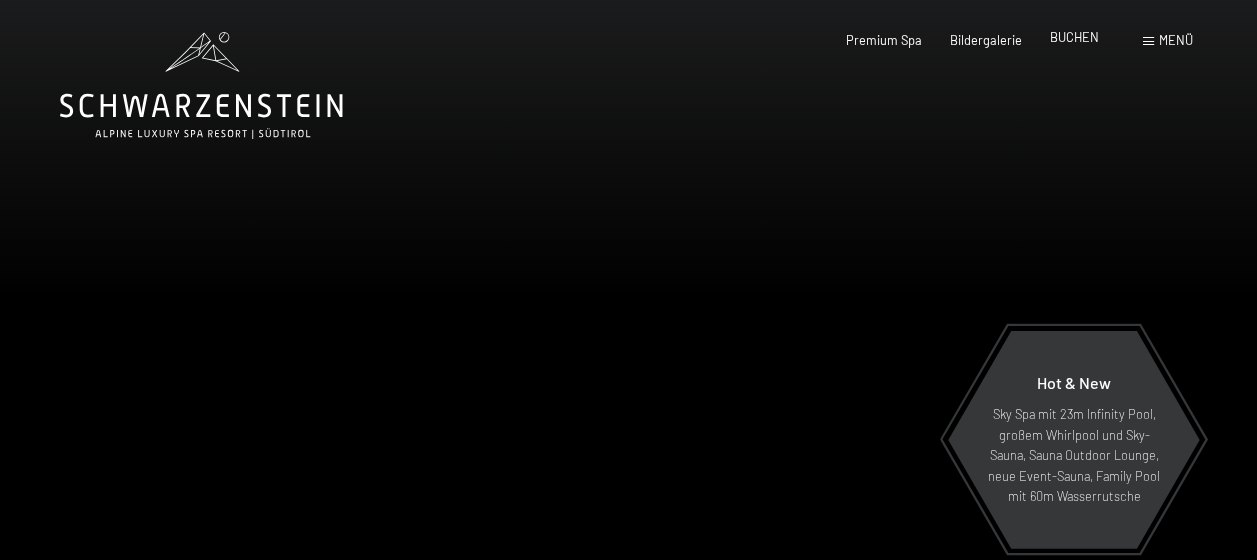 click on "BUCHEN" at bounding box center (1074, 37) 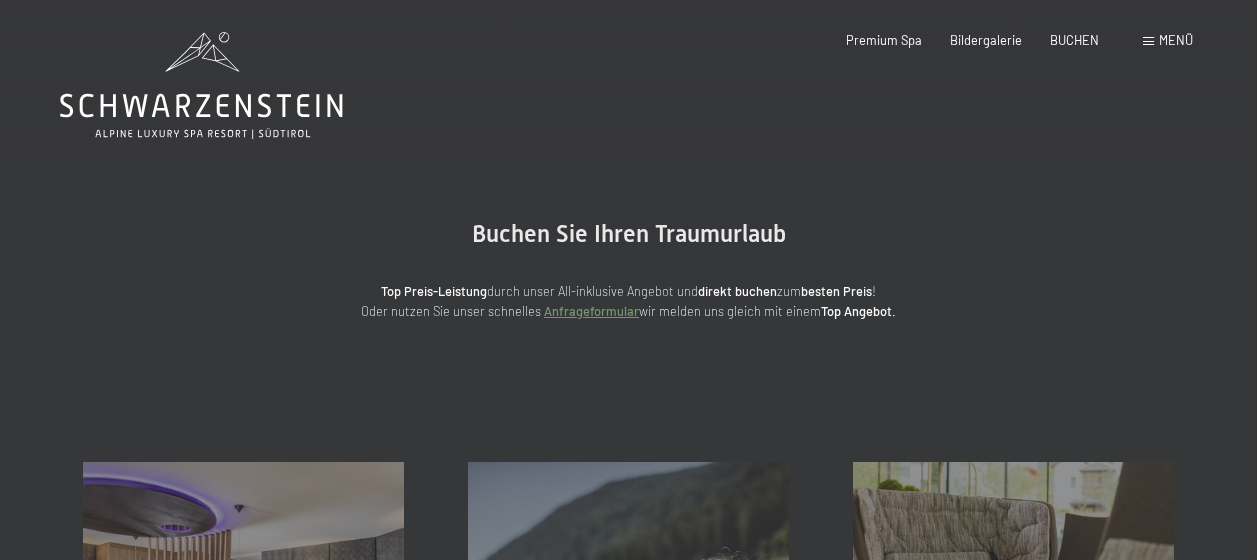 scroll, scrollTop: 0, scrollLeft: 0, axis: both 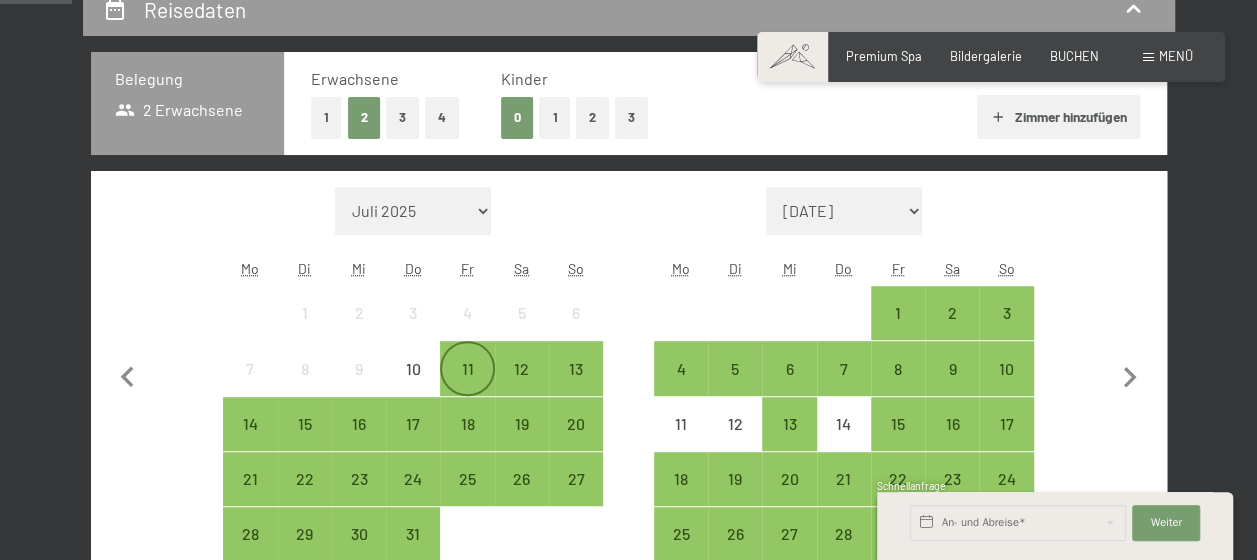 click on "11" at bounding box center (467, 368) 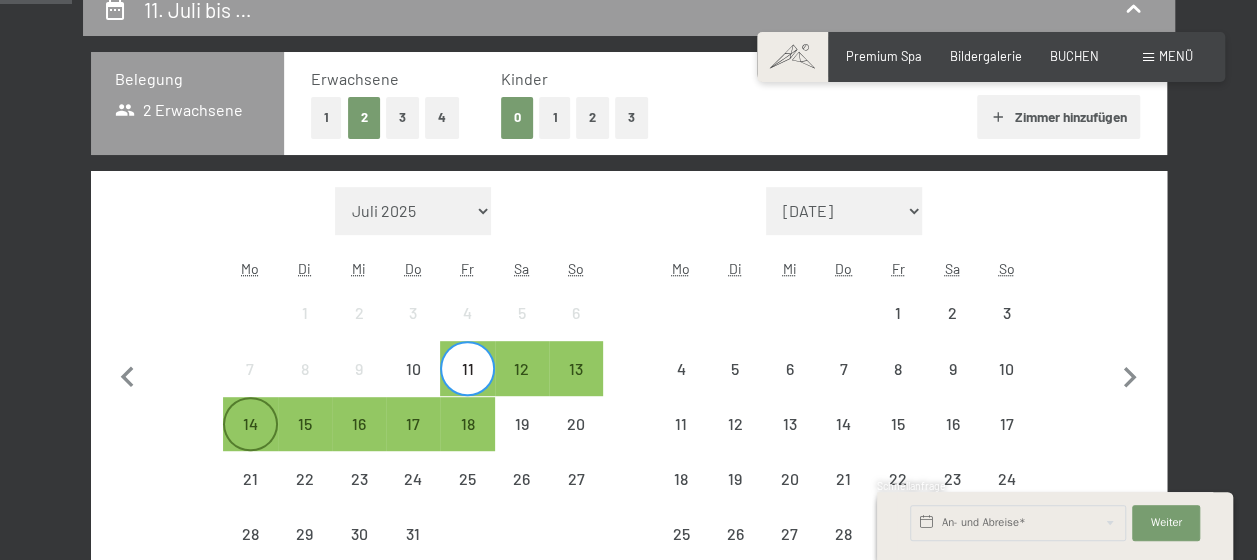 click on "14" at bounding box center [250, 424] 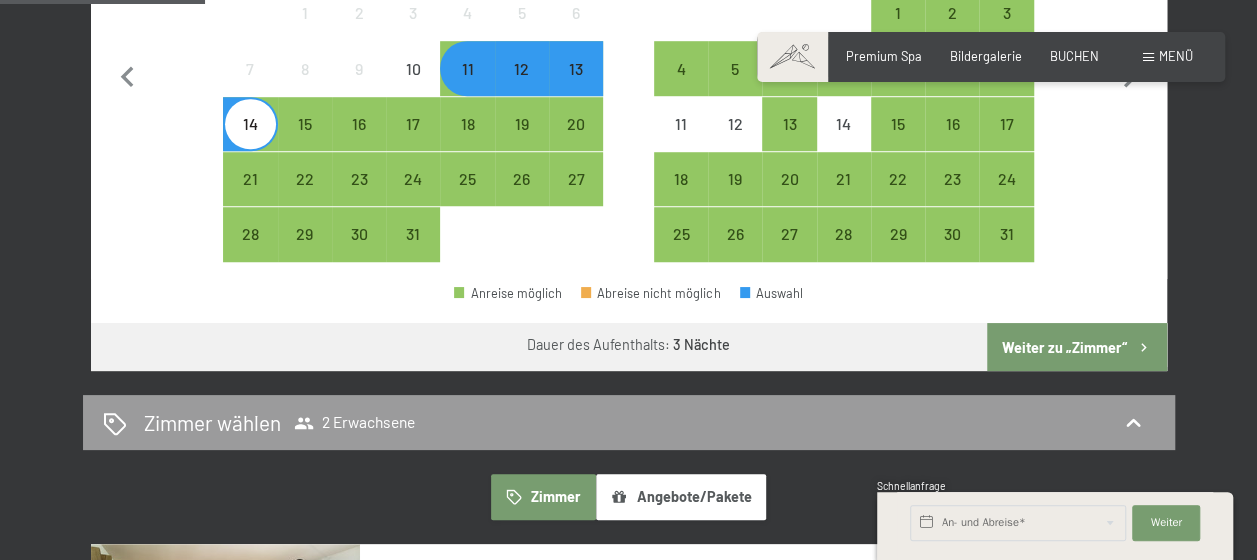 click on "Weiter zu „Zimmer“" at bounding box center [1076, 347] 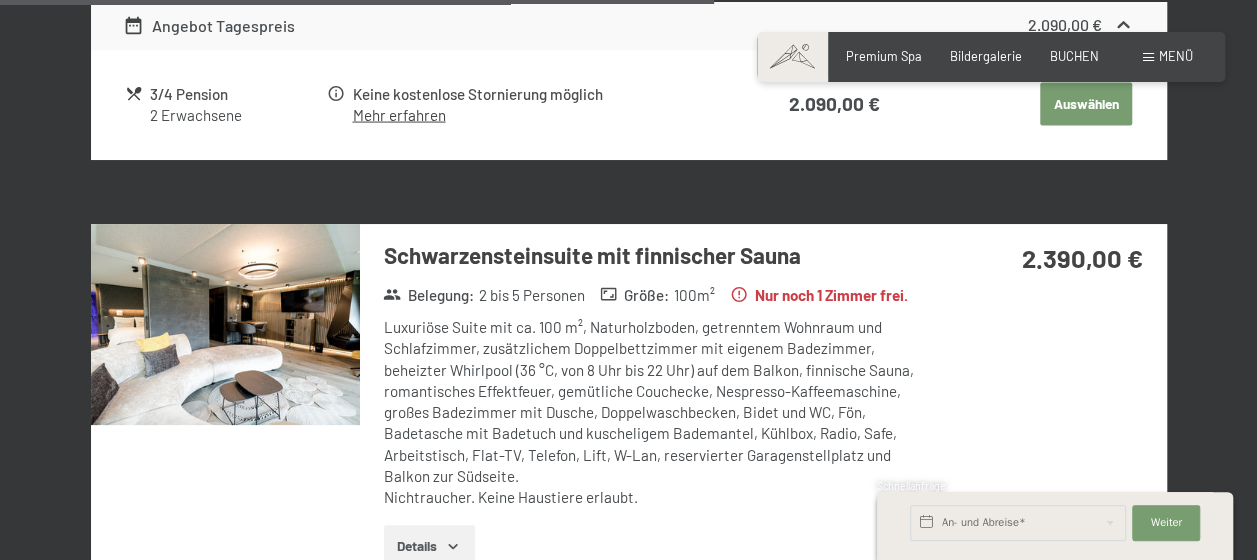 scroll, scrollTop: 2082, scrollLeft: 0, axis: vertical 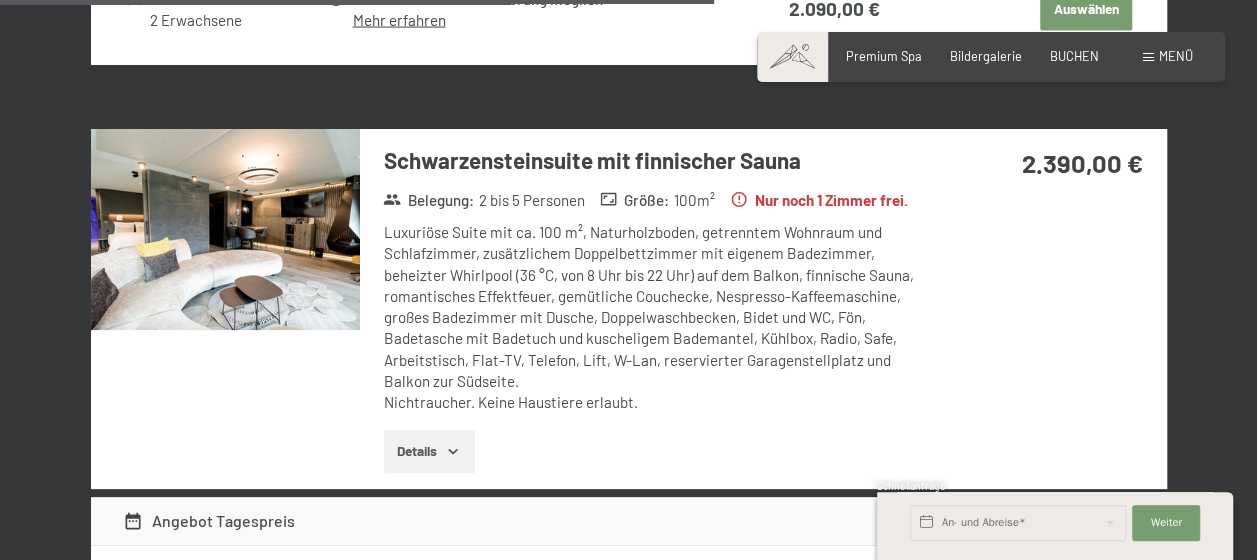 click at bounding box center (225, 230) 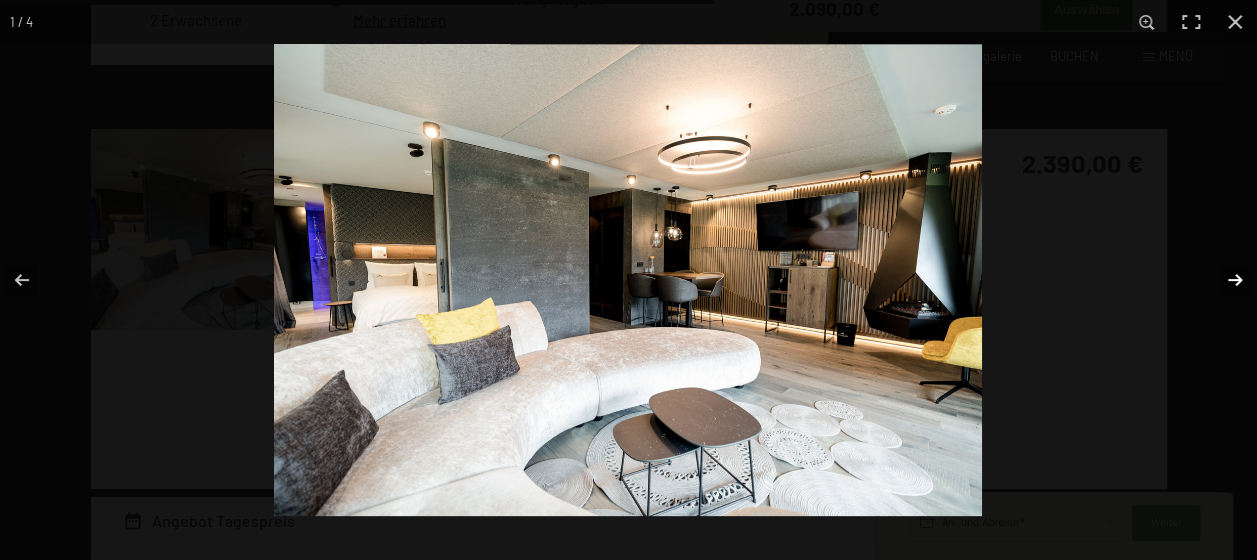click at bounding box center (1222, 280) 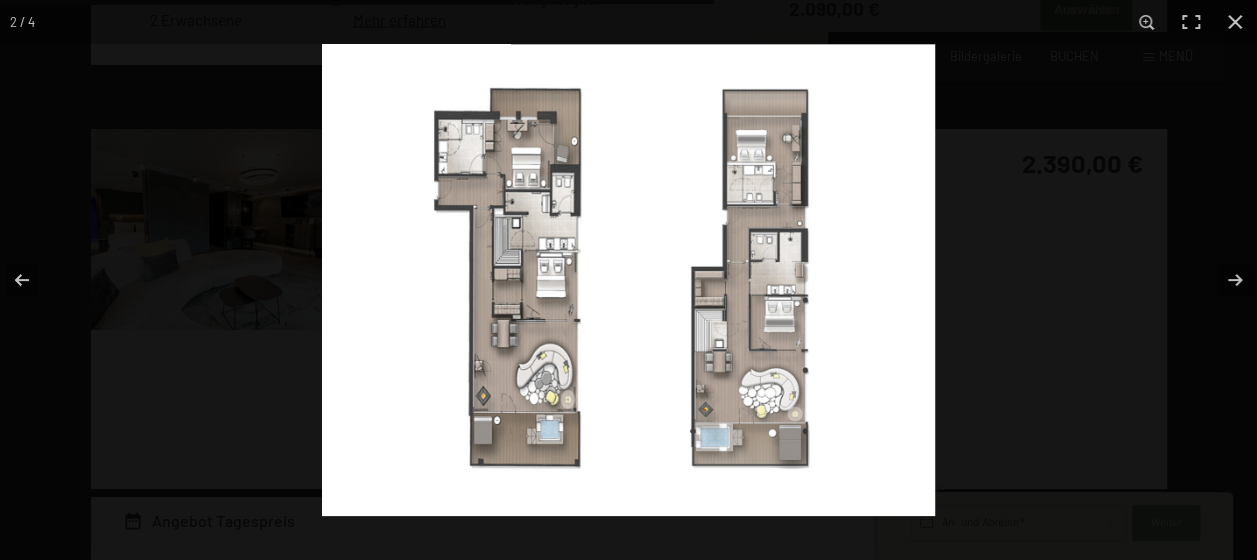 click at bounding box center [628, 280] 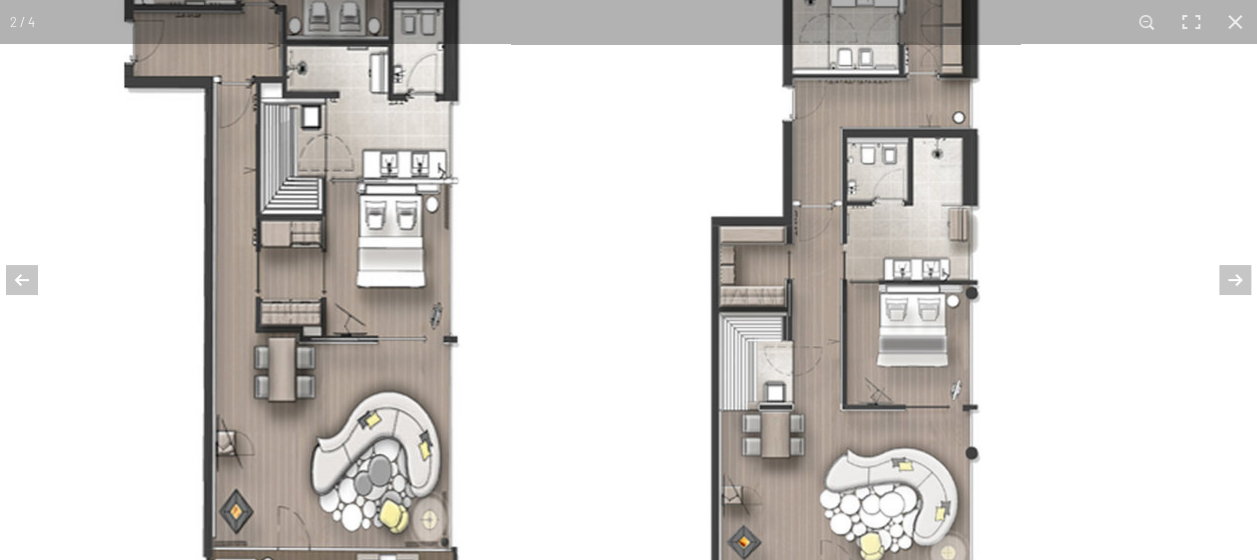 click at bounding box center [568, 247] 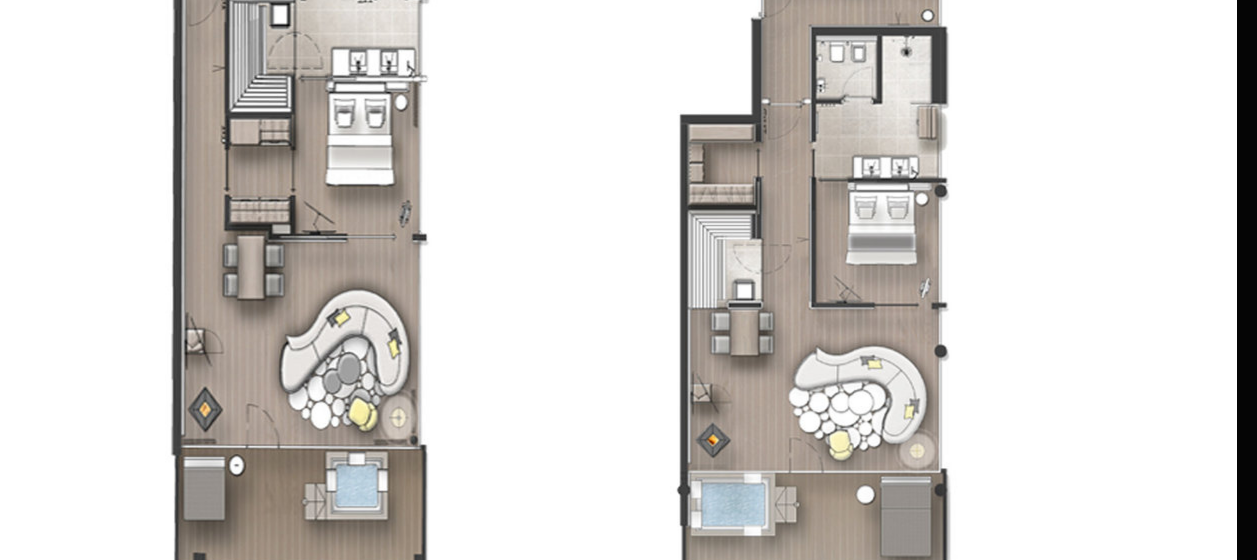 click at bounding box center [537, 145] 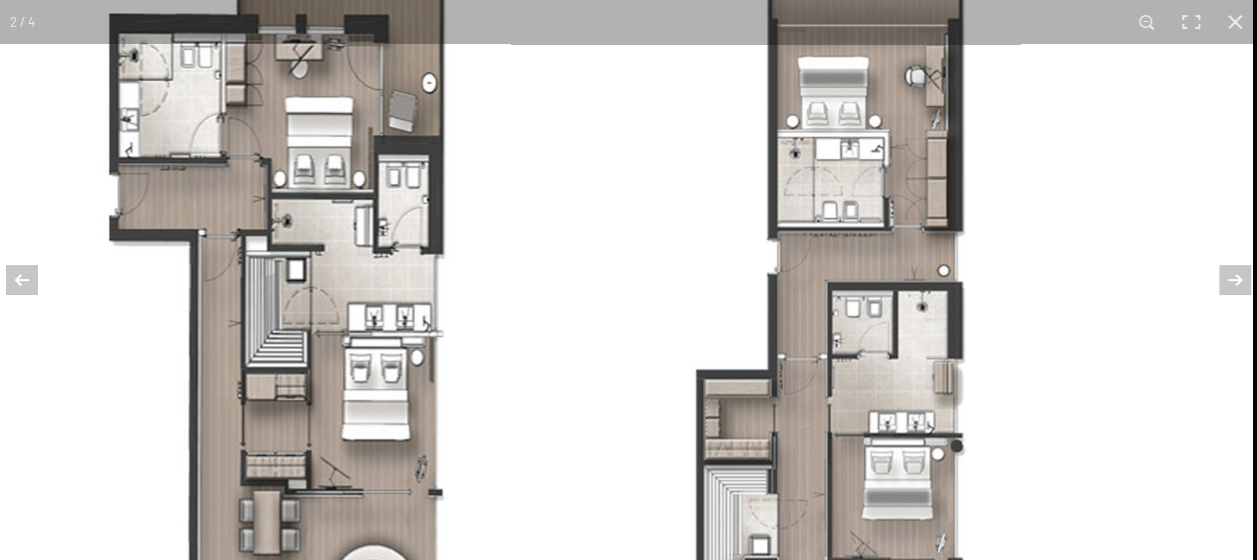 click at bounding box center [553, 400] 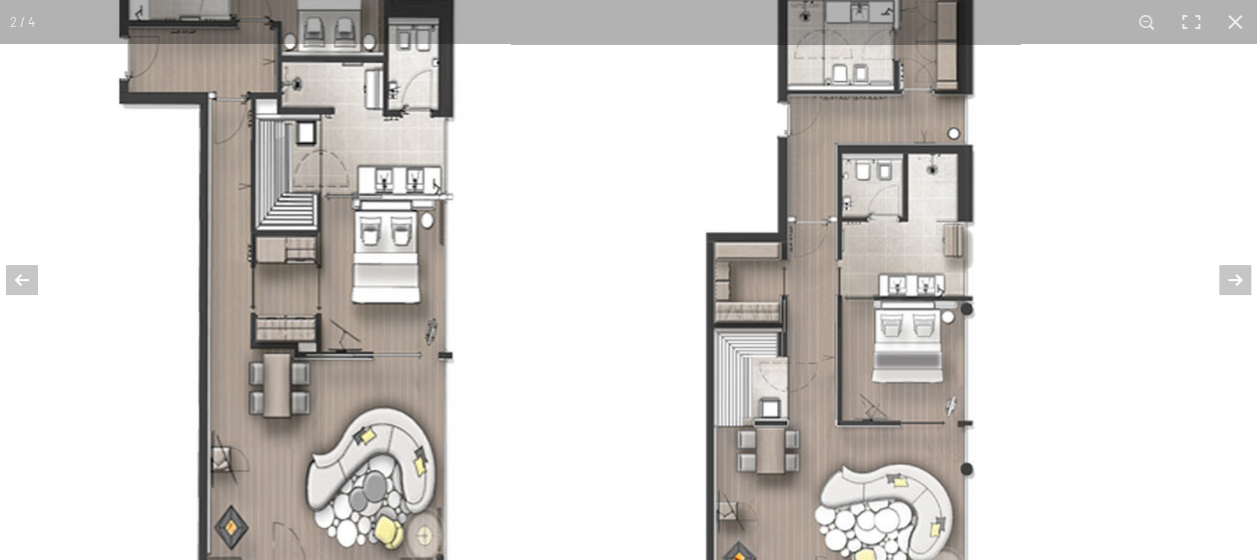 click at bounding box center (563, 263) 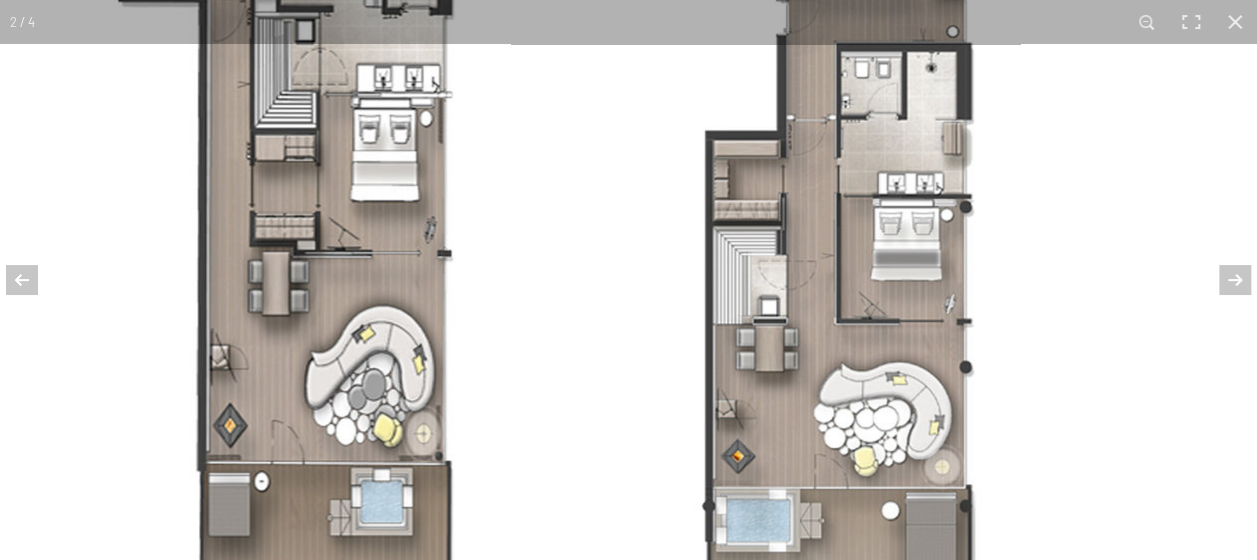 click at bounding box center (562, 161) 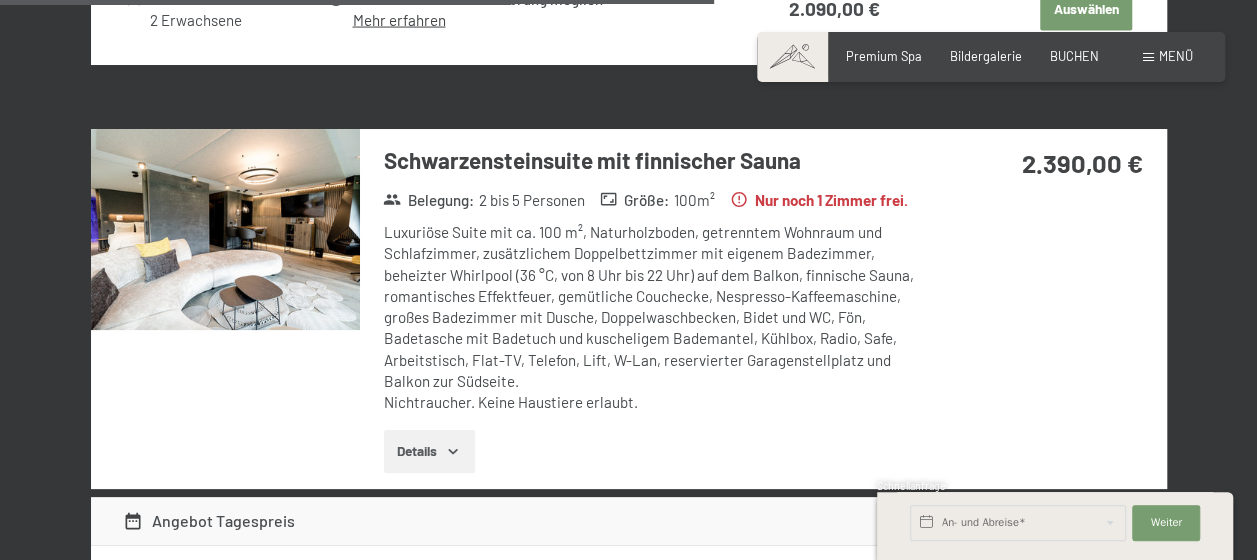 click at bounding box center [0, 0] 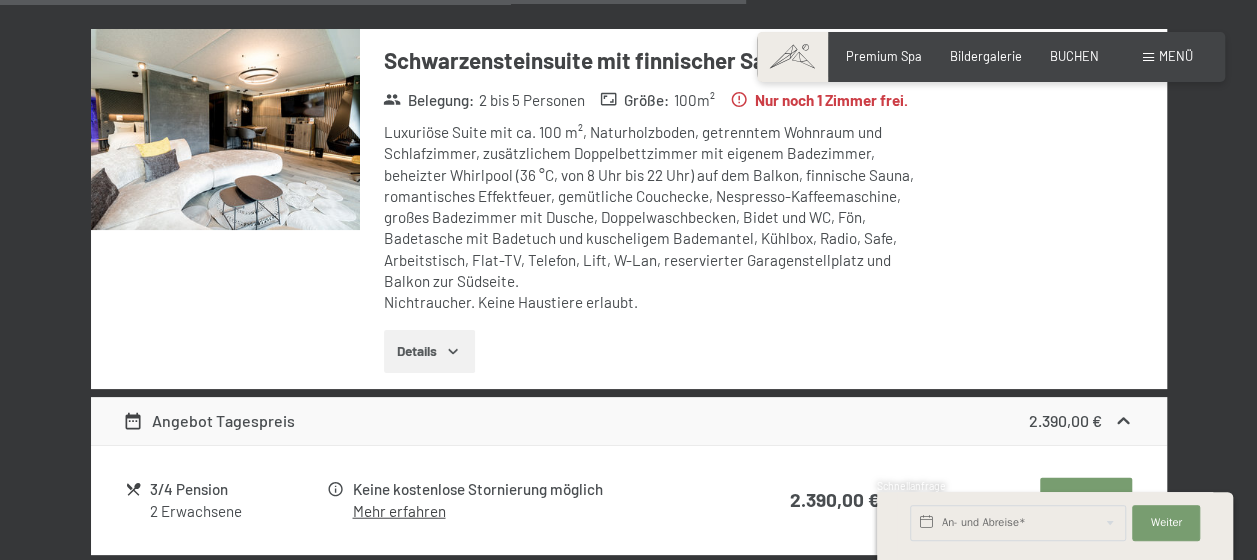 scroll, scrollTop: 2082, scrollLeft: 0, axis: vertical 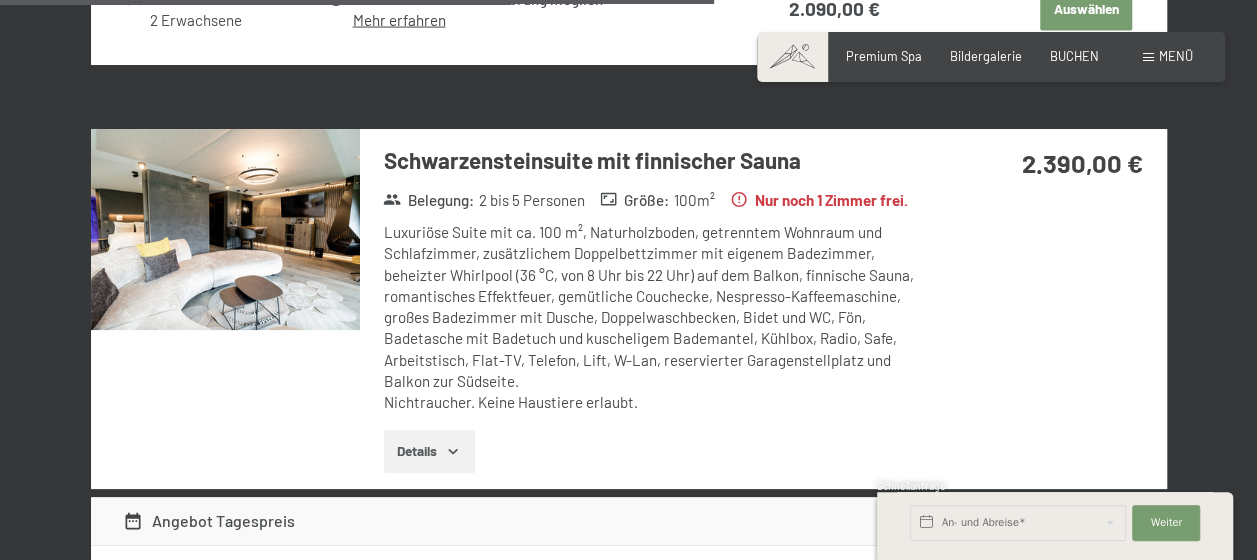 click on "Schwarzensteinsuite mit finnischer Sauna" at bounding box center (654, 160) 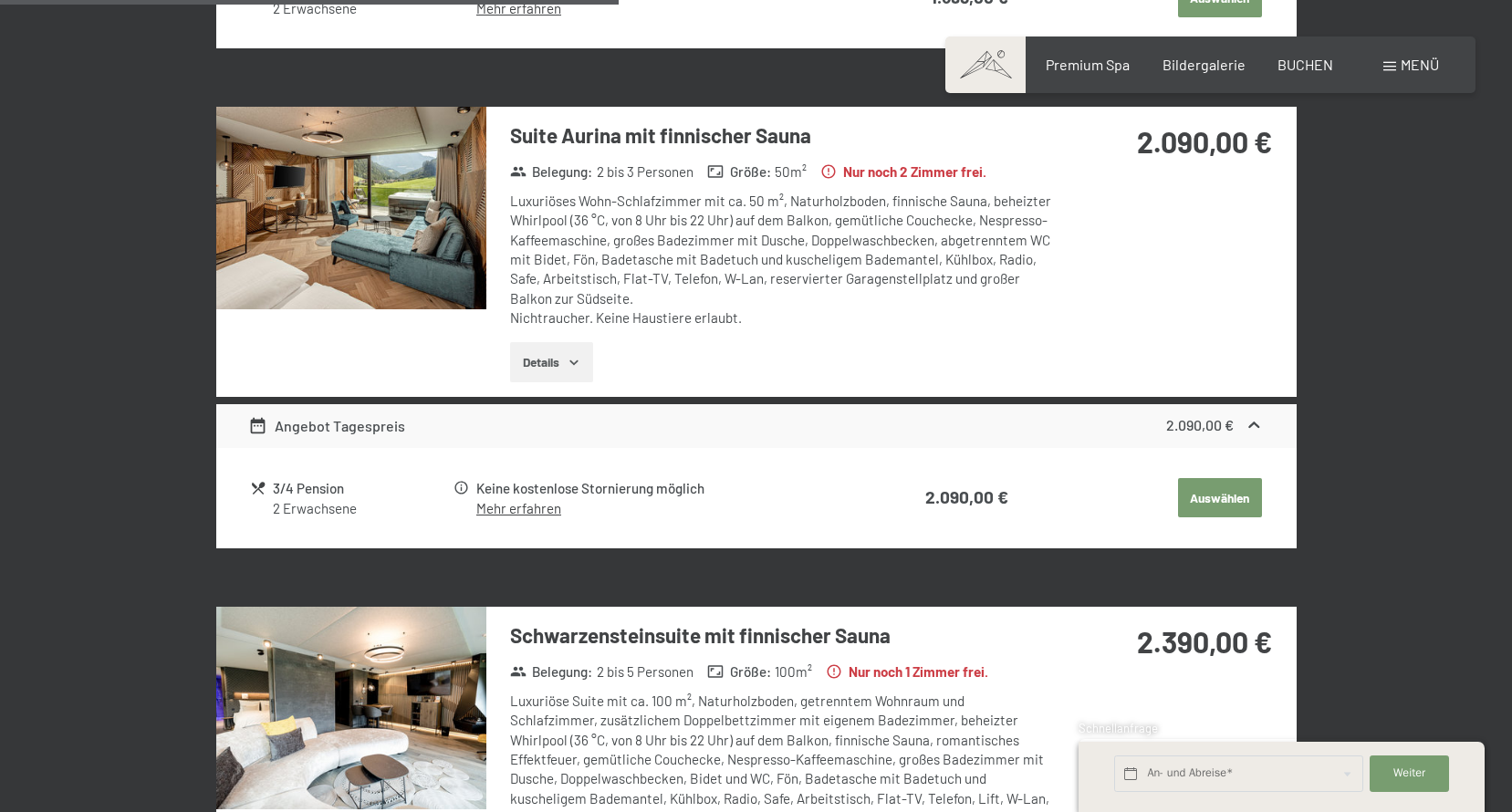 scroll, scrollTop: 1443, scrollLeft: 0, axis: vertical 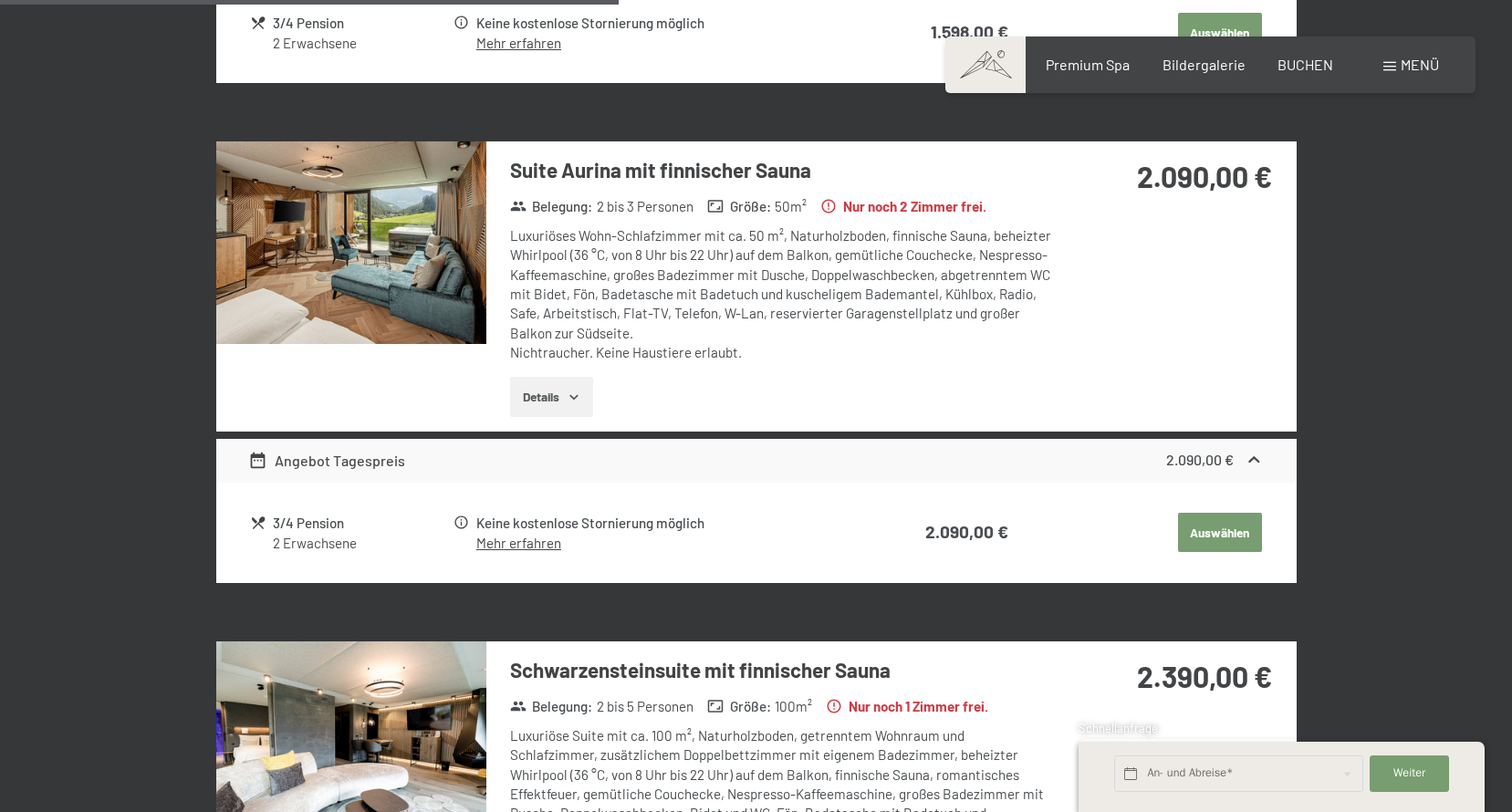 click at bounding box center [351, 243] 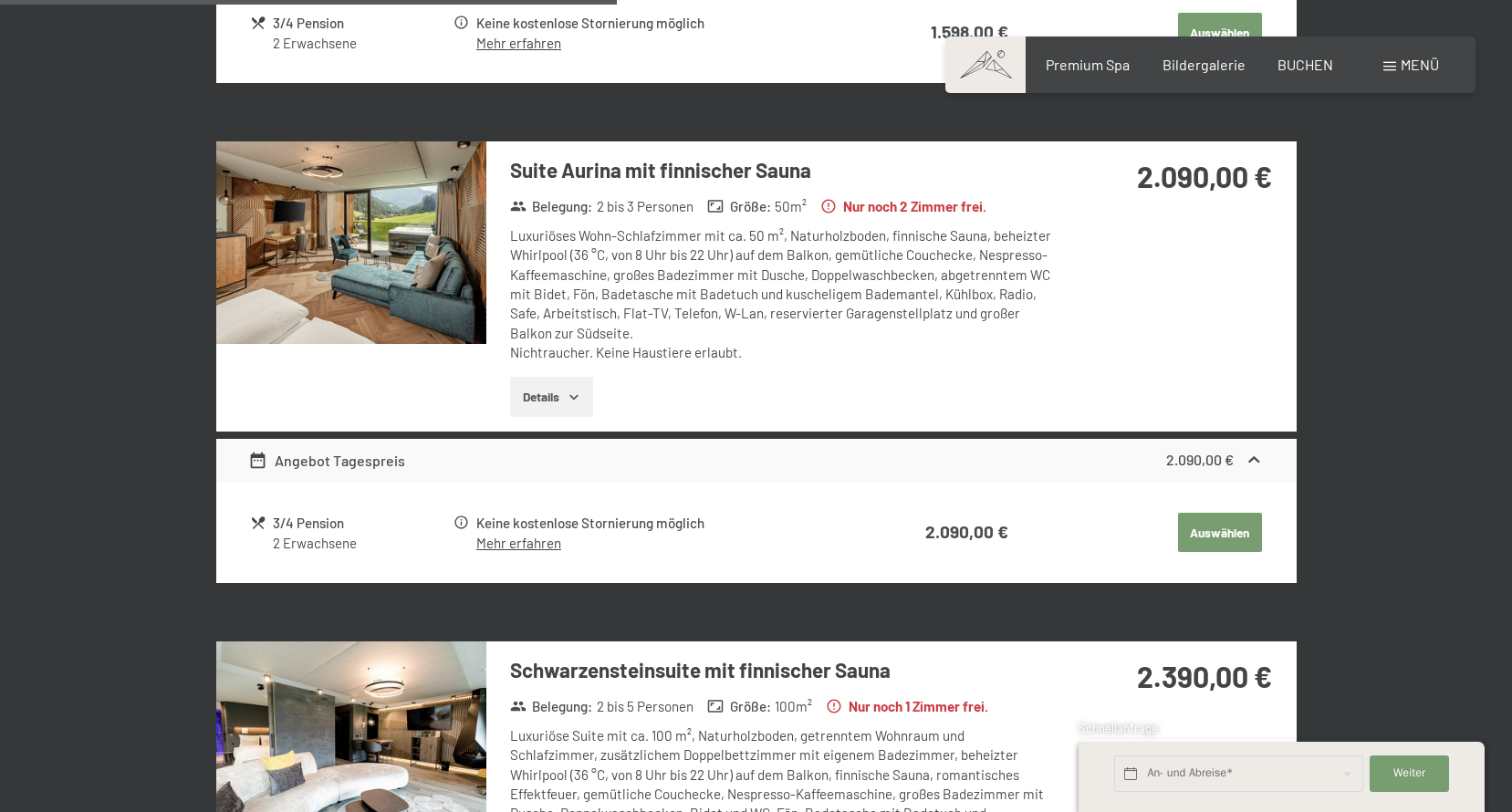 scroll, scrollTop: 1352, scrollLeft: 0, axis: vertical 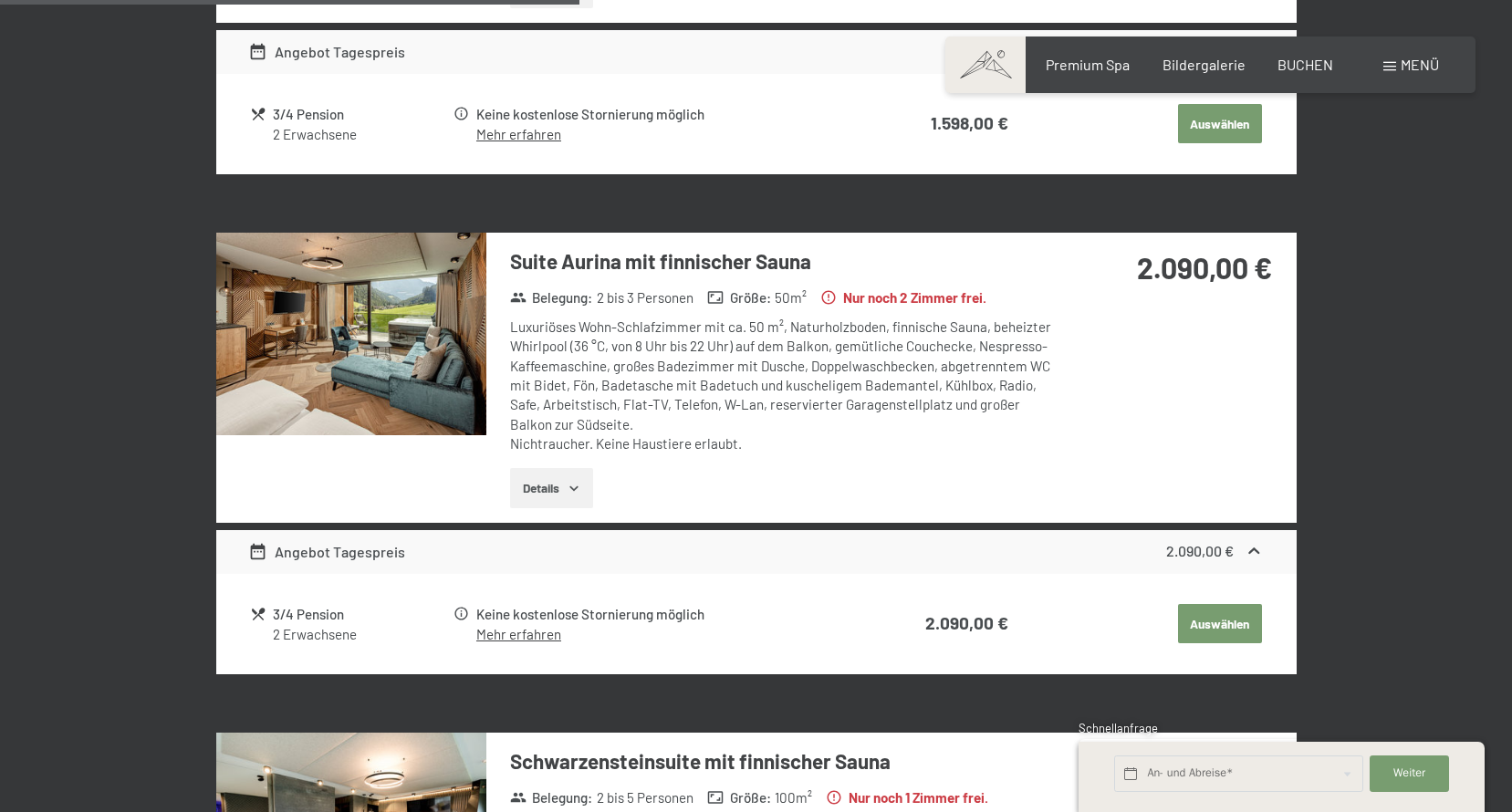 click at bounding box center (351, 334) 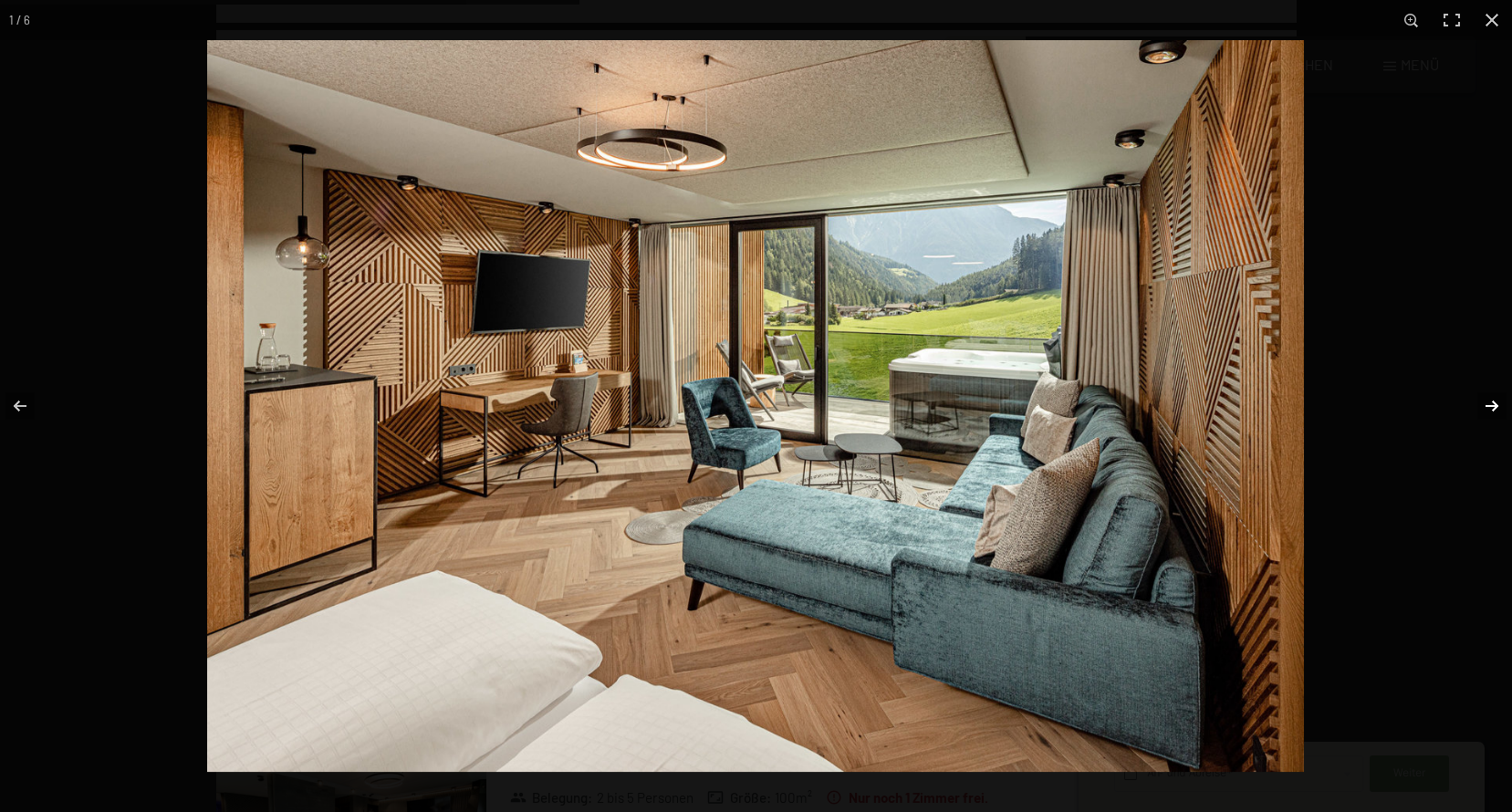 click at bounding box center (1480, 406) 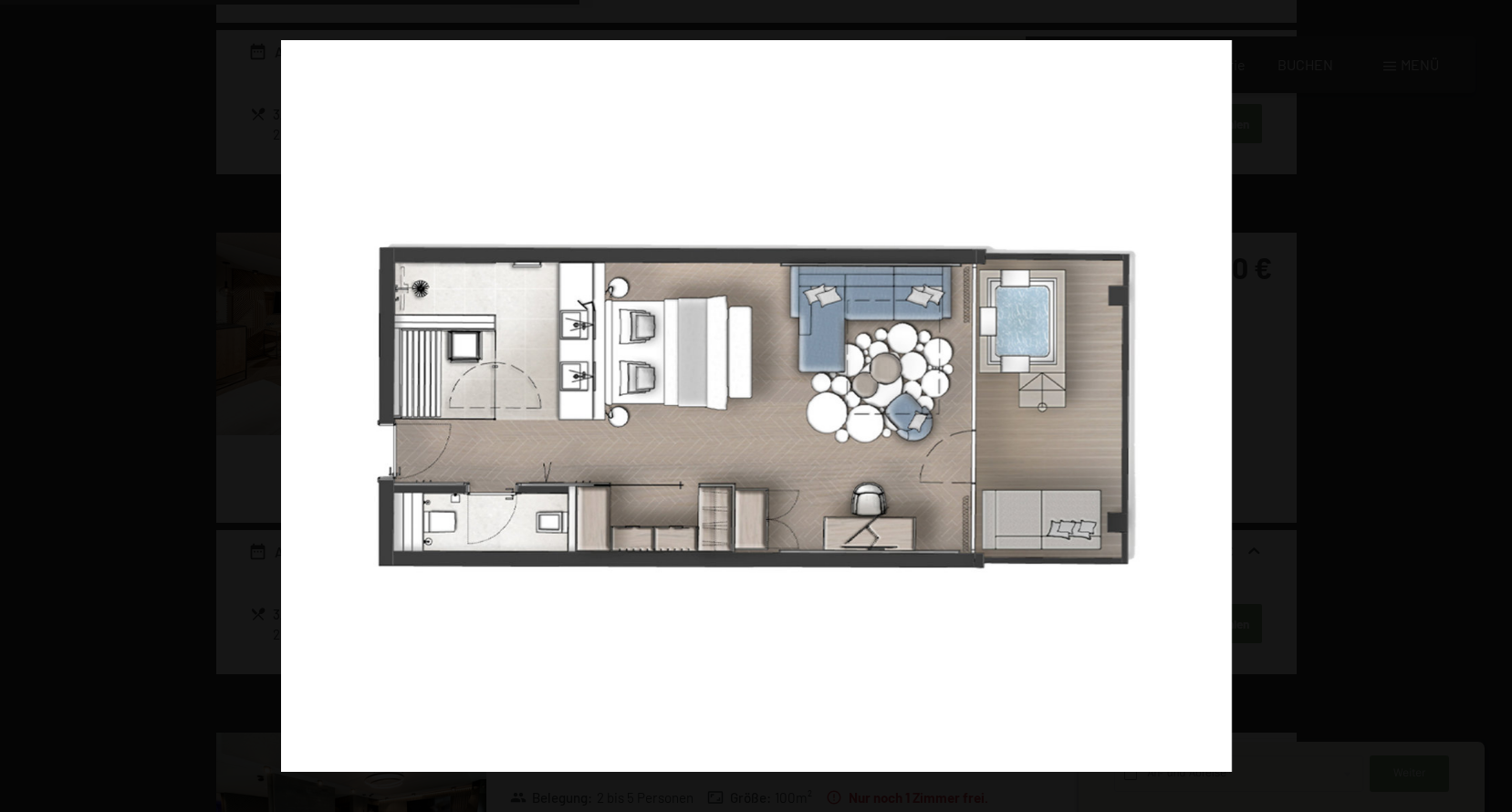 click at bounding box center [1480, 406] 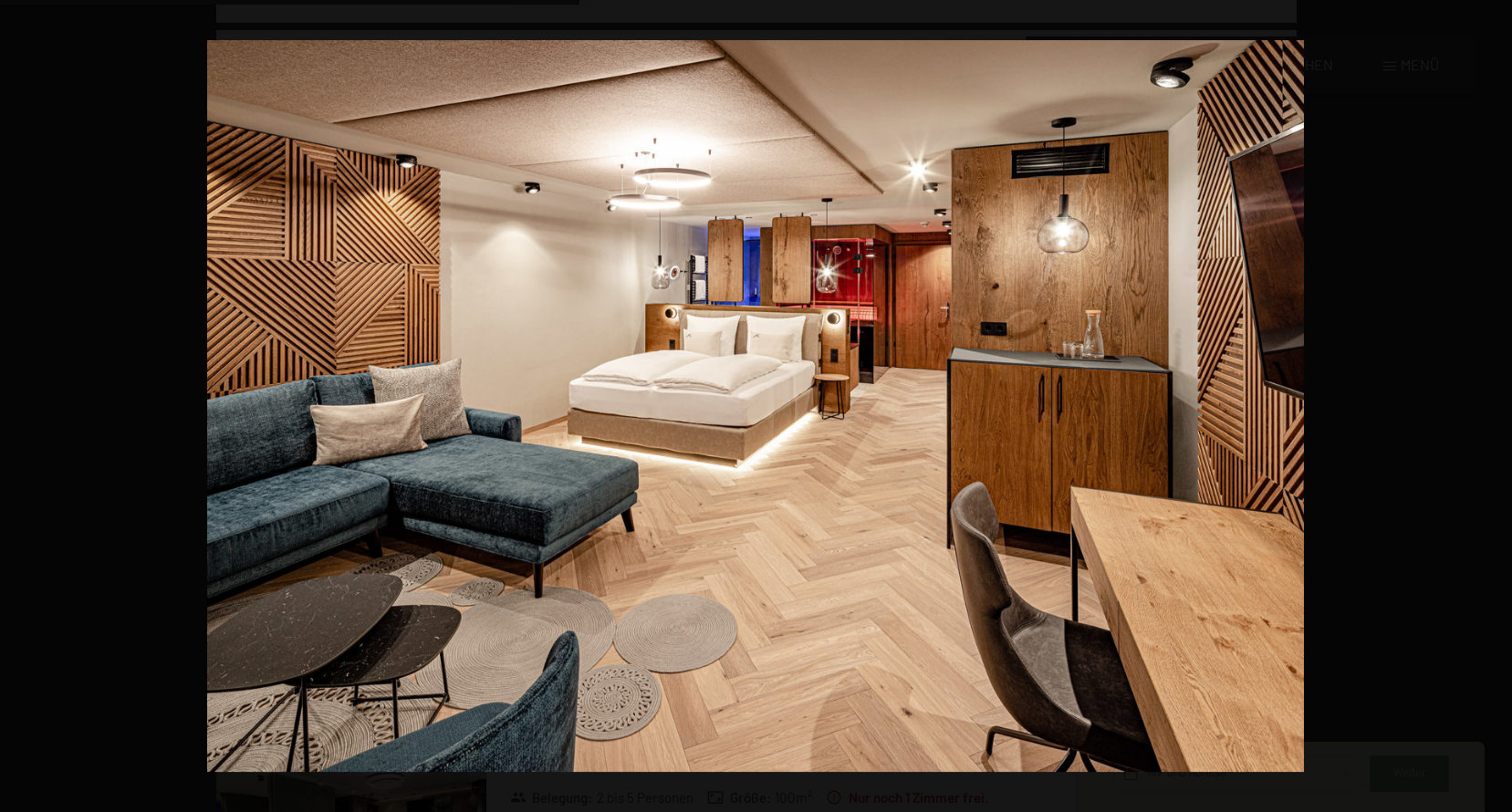 click at bounding box center [1480, 406] 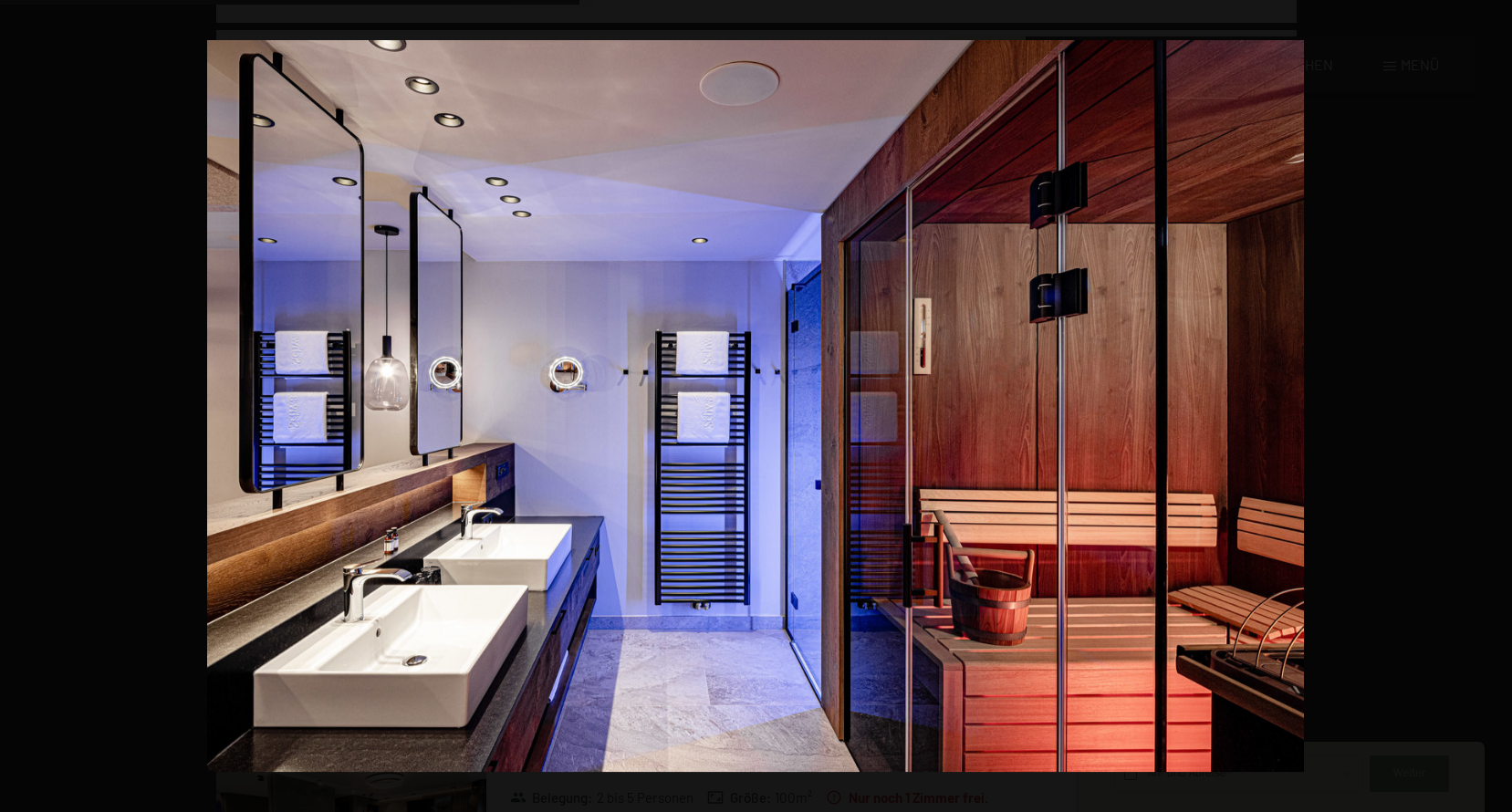 click at bounding box center (1480, 406) 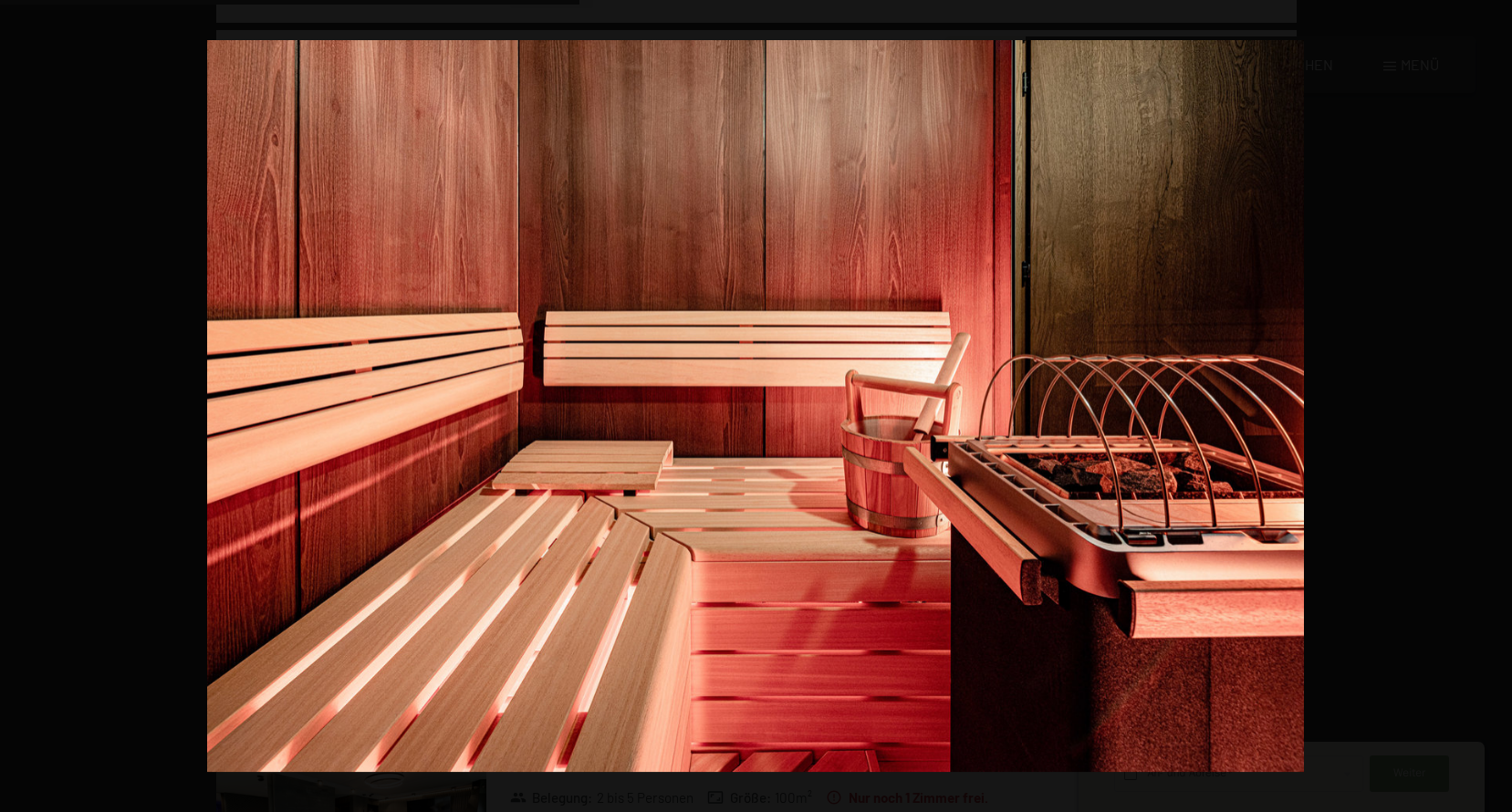click at bounding box center [1480, 406] 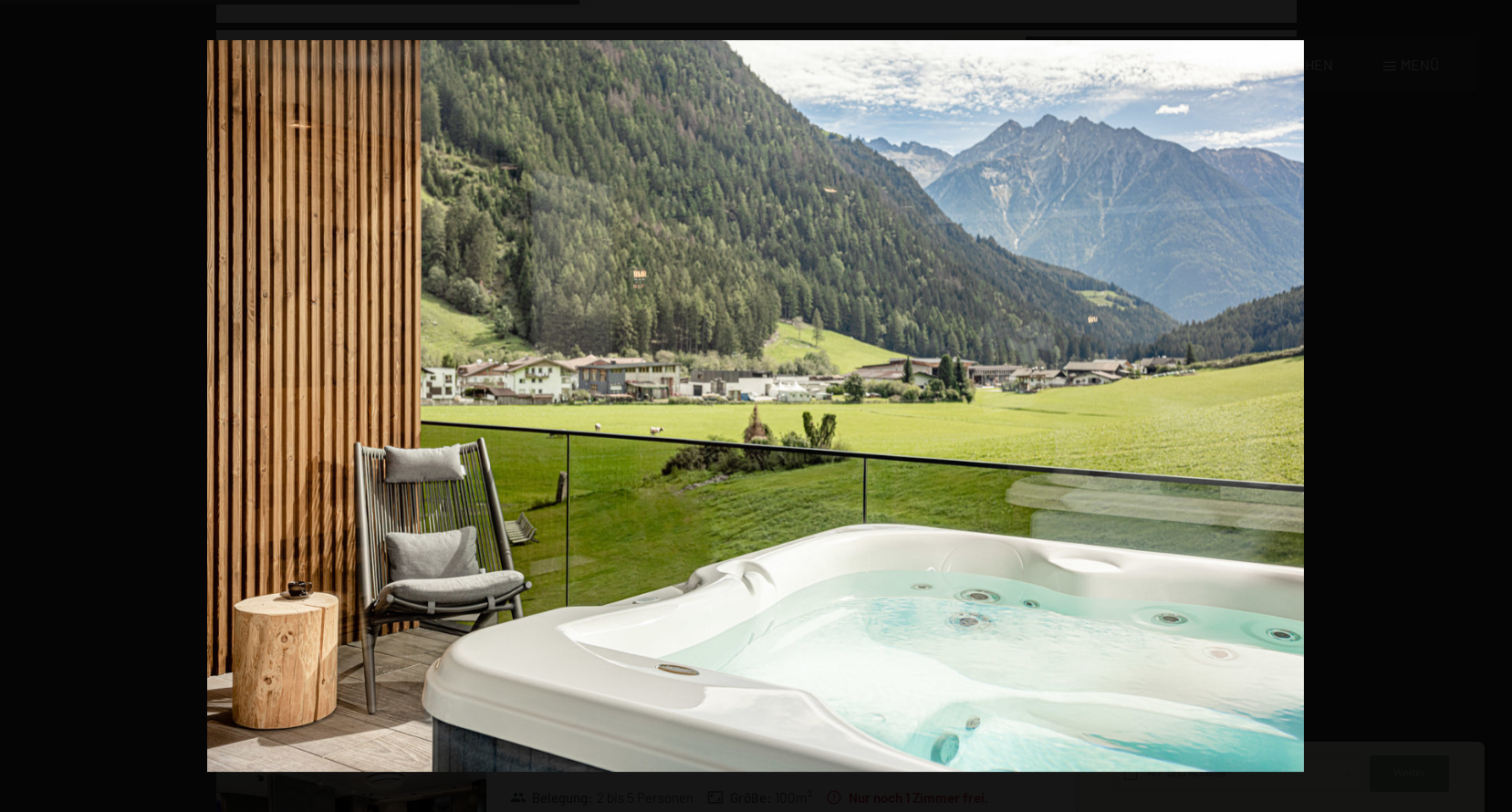 click at bounding box center [1480, 406] 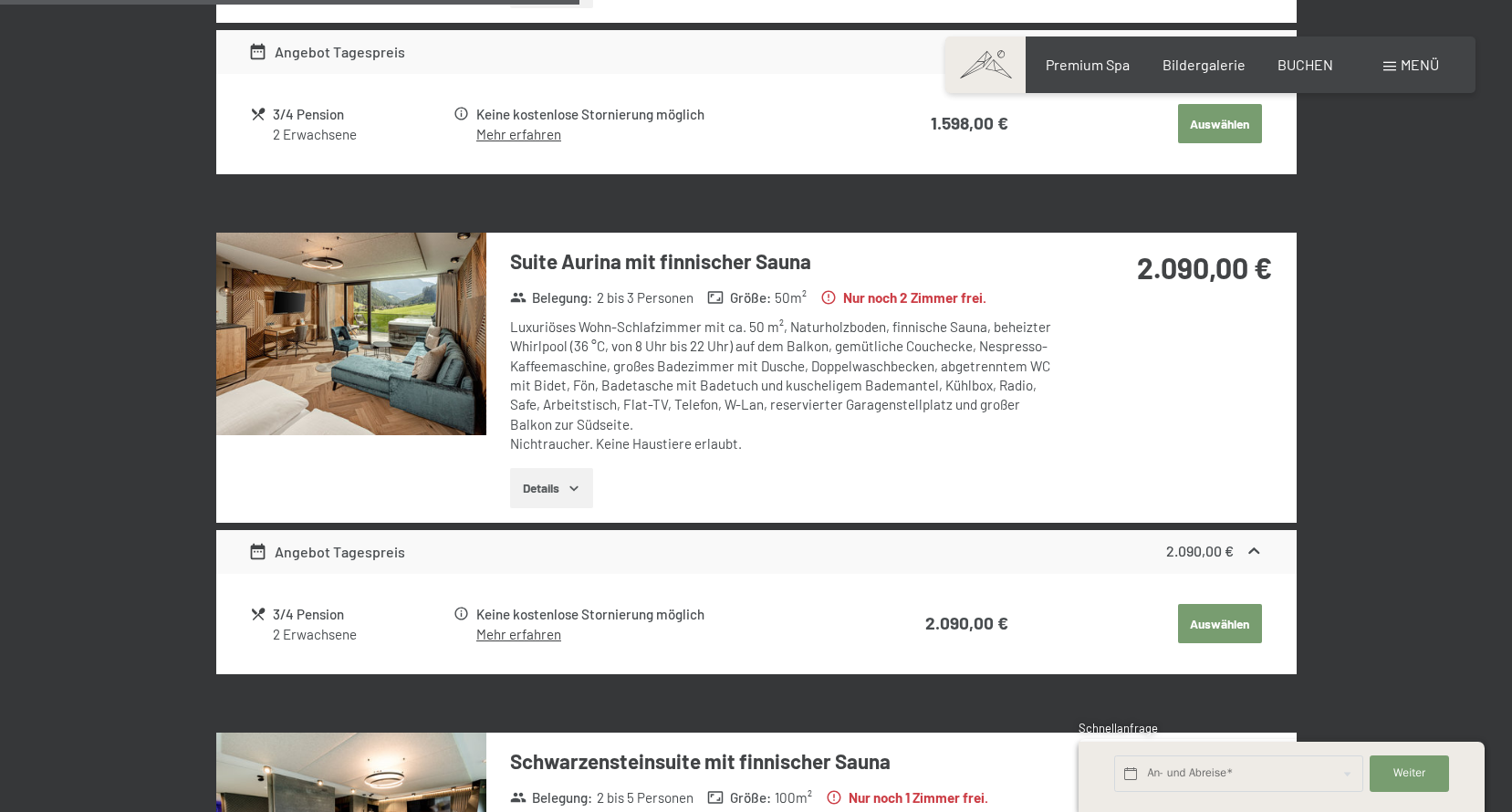 click at bounding box center (0, 0) 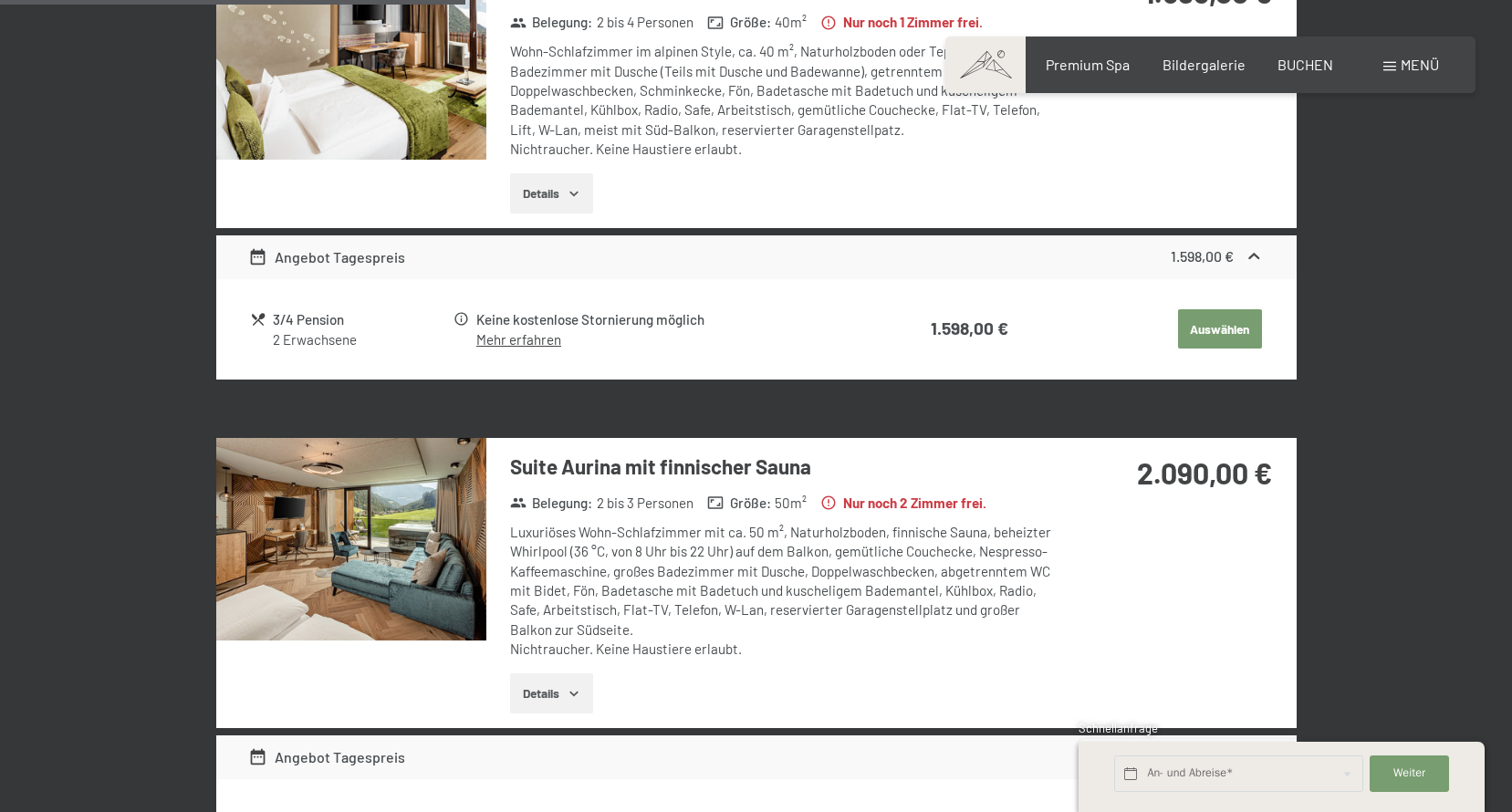 scroll, scrollTop: 1078, scrollLeft: 0, axis: vertical 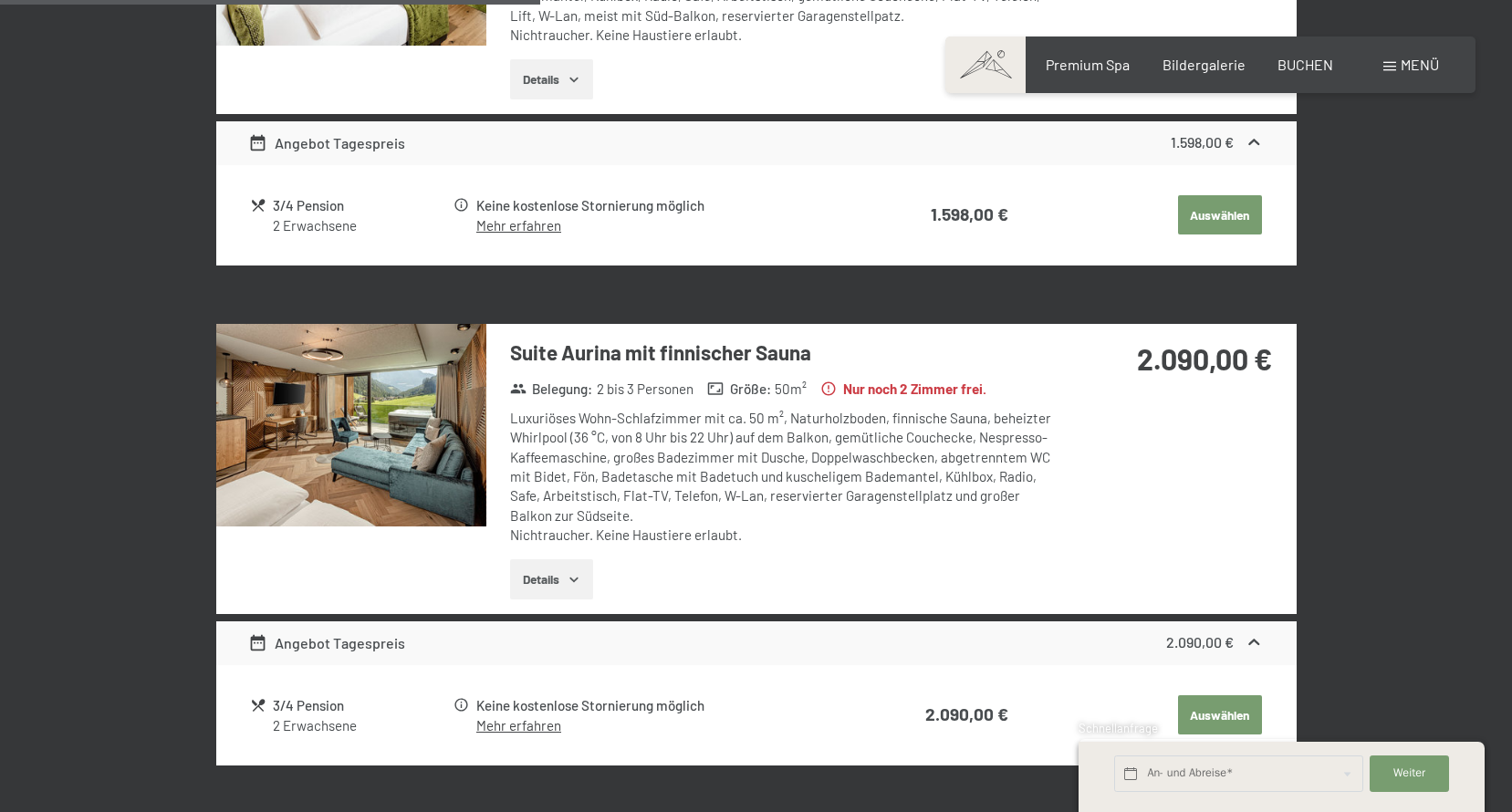 click on "Details" at bounding box center [551, 579] 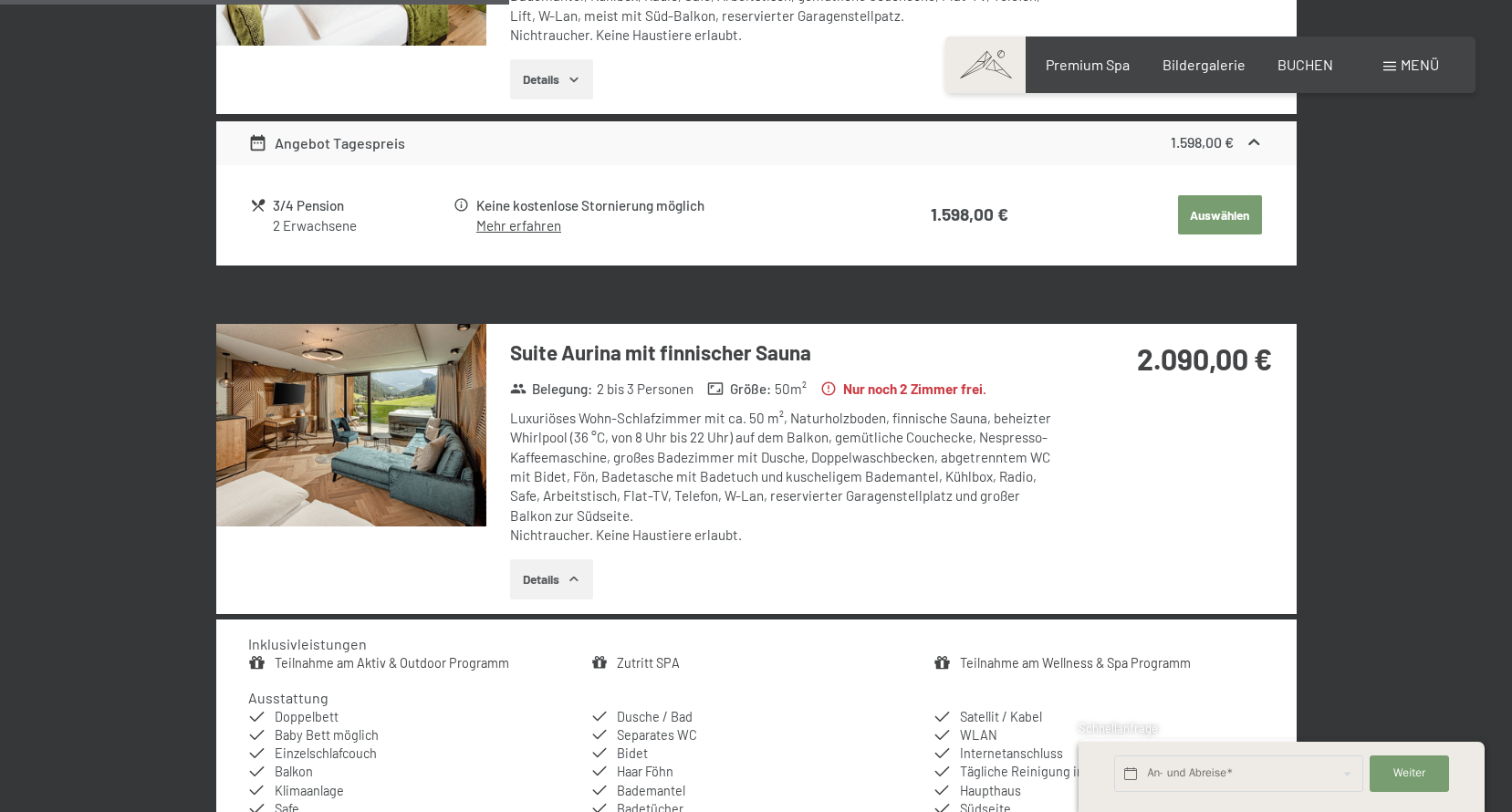 scroll, scrollTop: 1352, scrollLeft: 0, axis: vertical 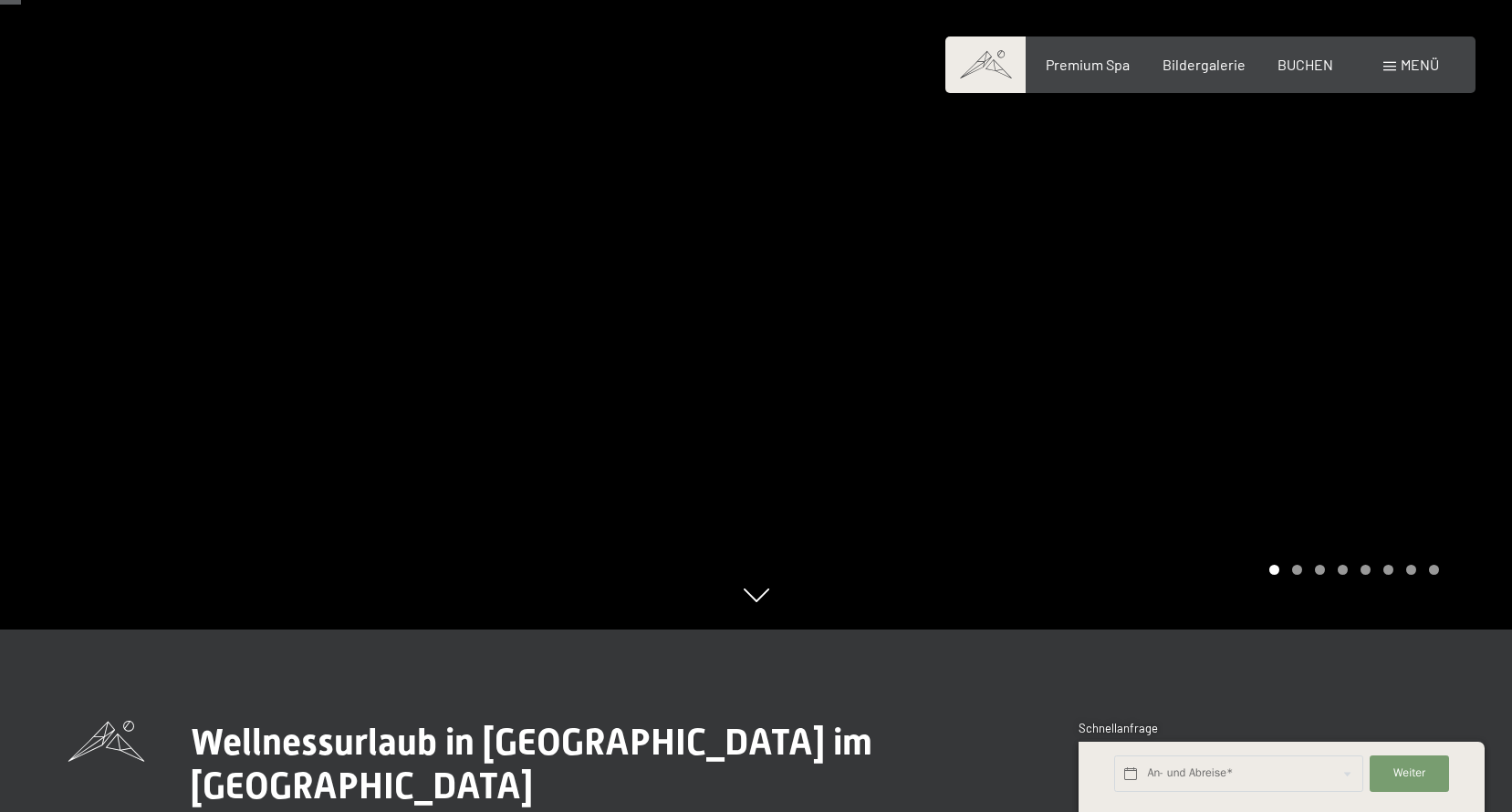 click at bounding box center [1134, 224] 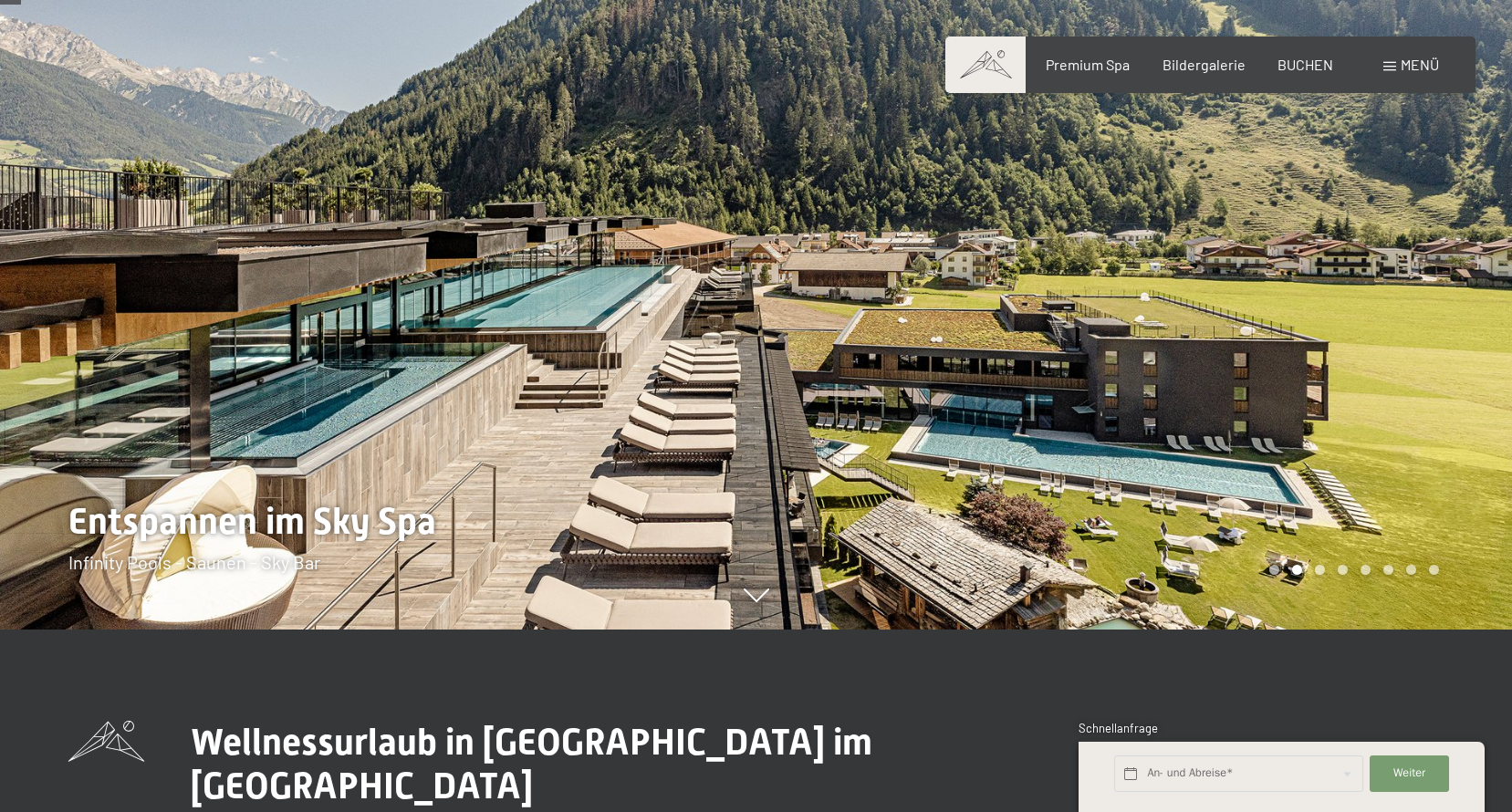 click at bounding box center [1134, 224] 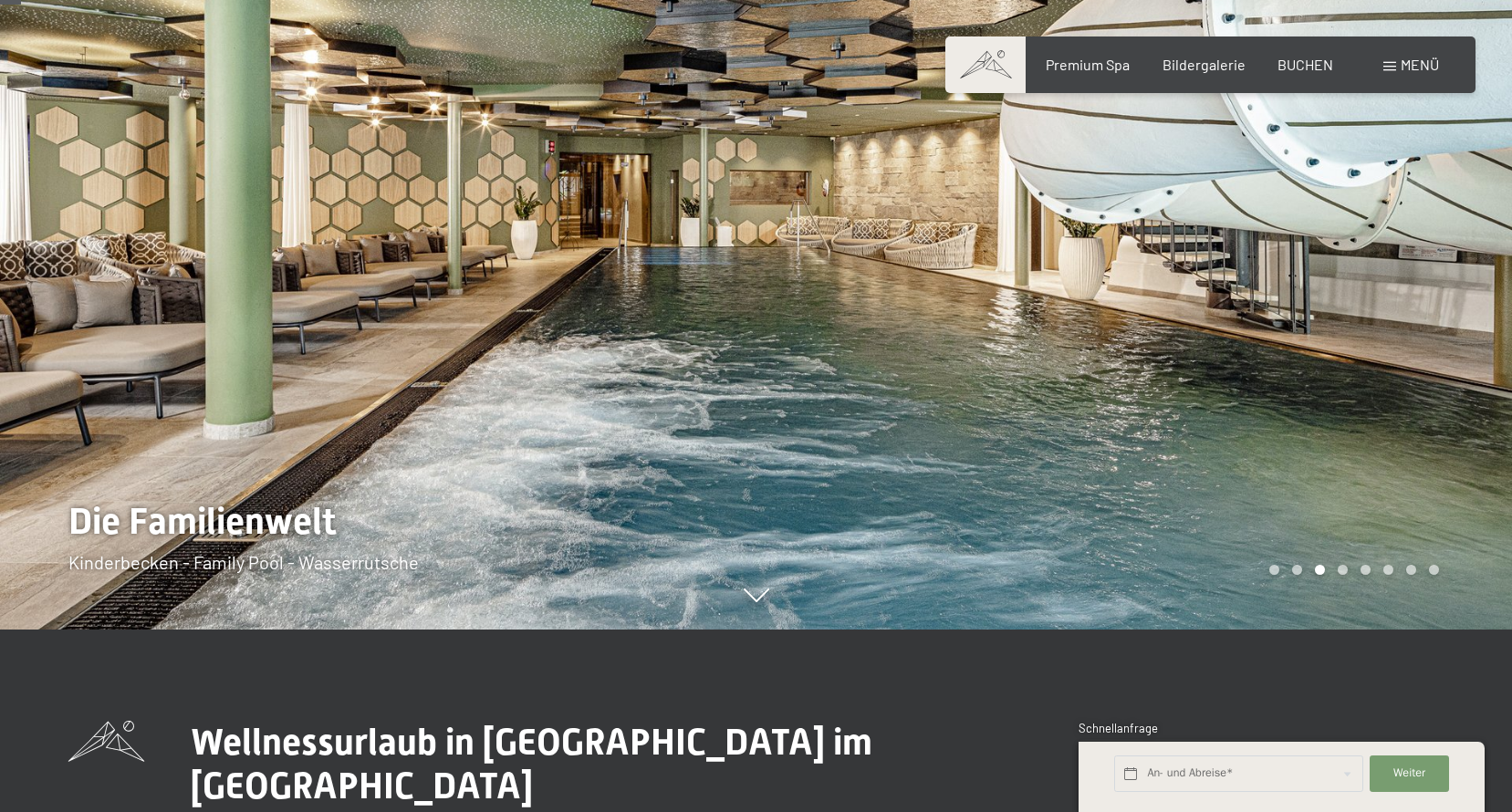 click at bounding box center [1134, 224] 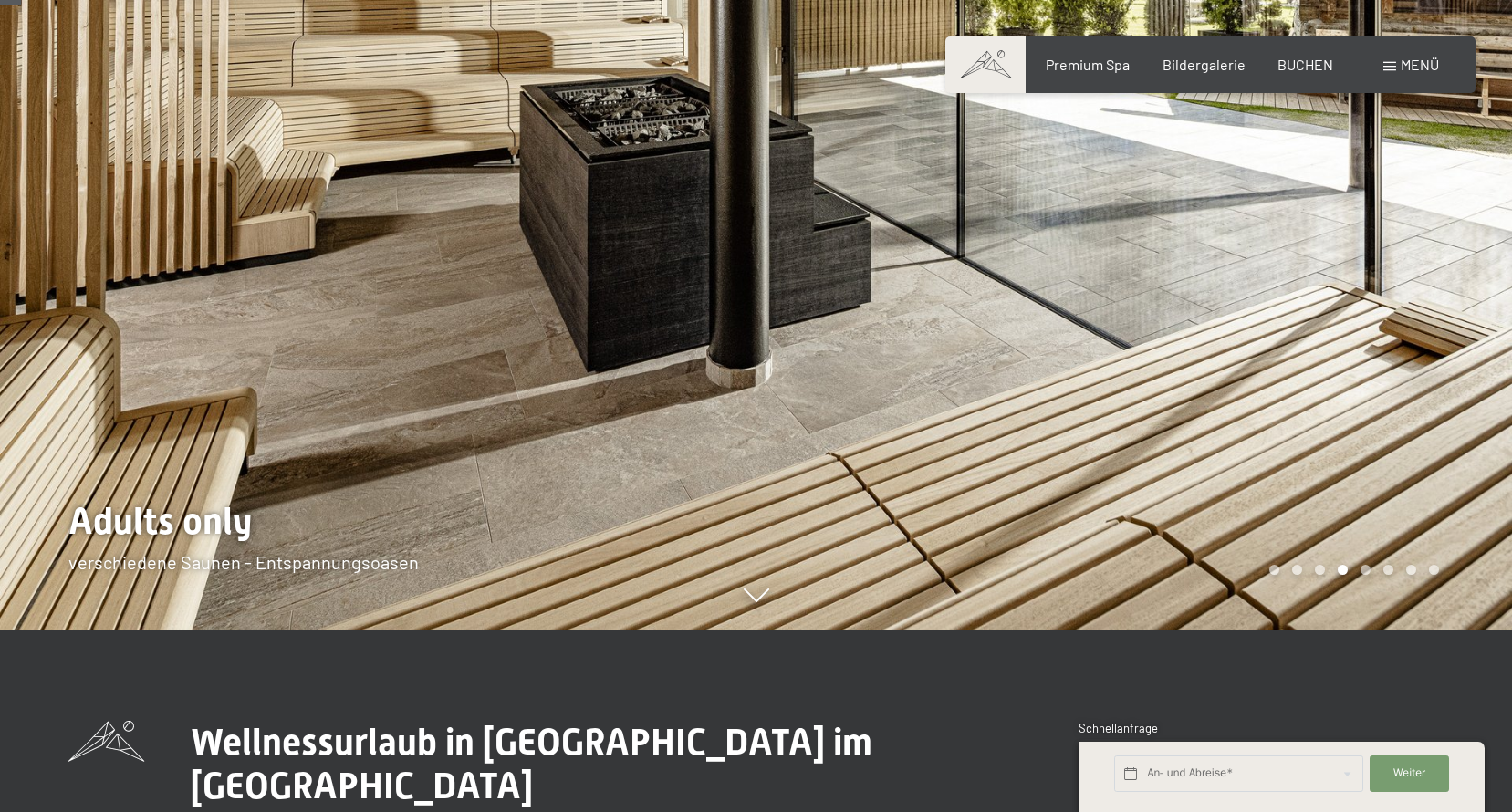 click at bounding box center [1134, 224] 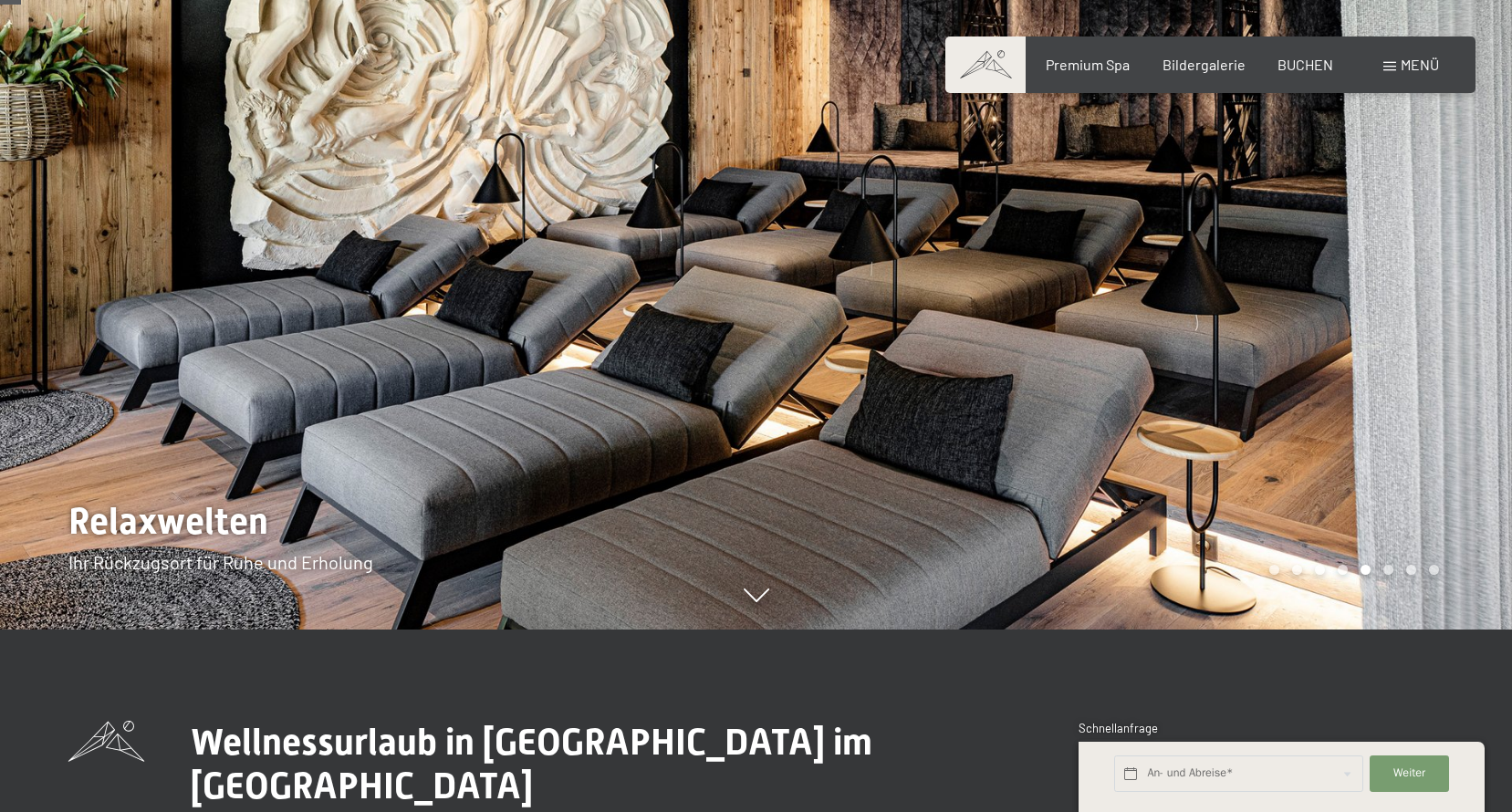 click at bounding box center [378, 224] 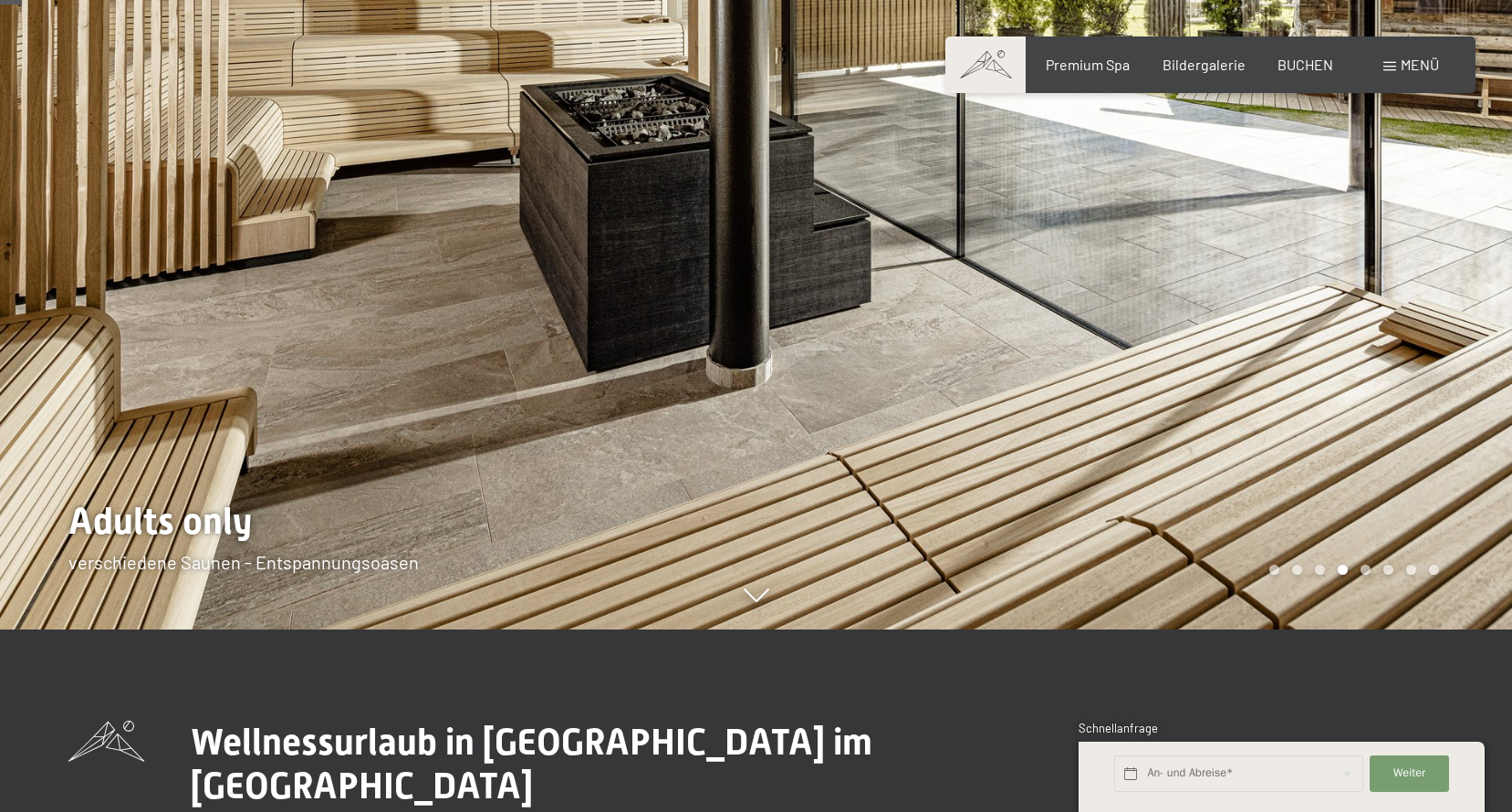 click at bounding box center (378, 224) 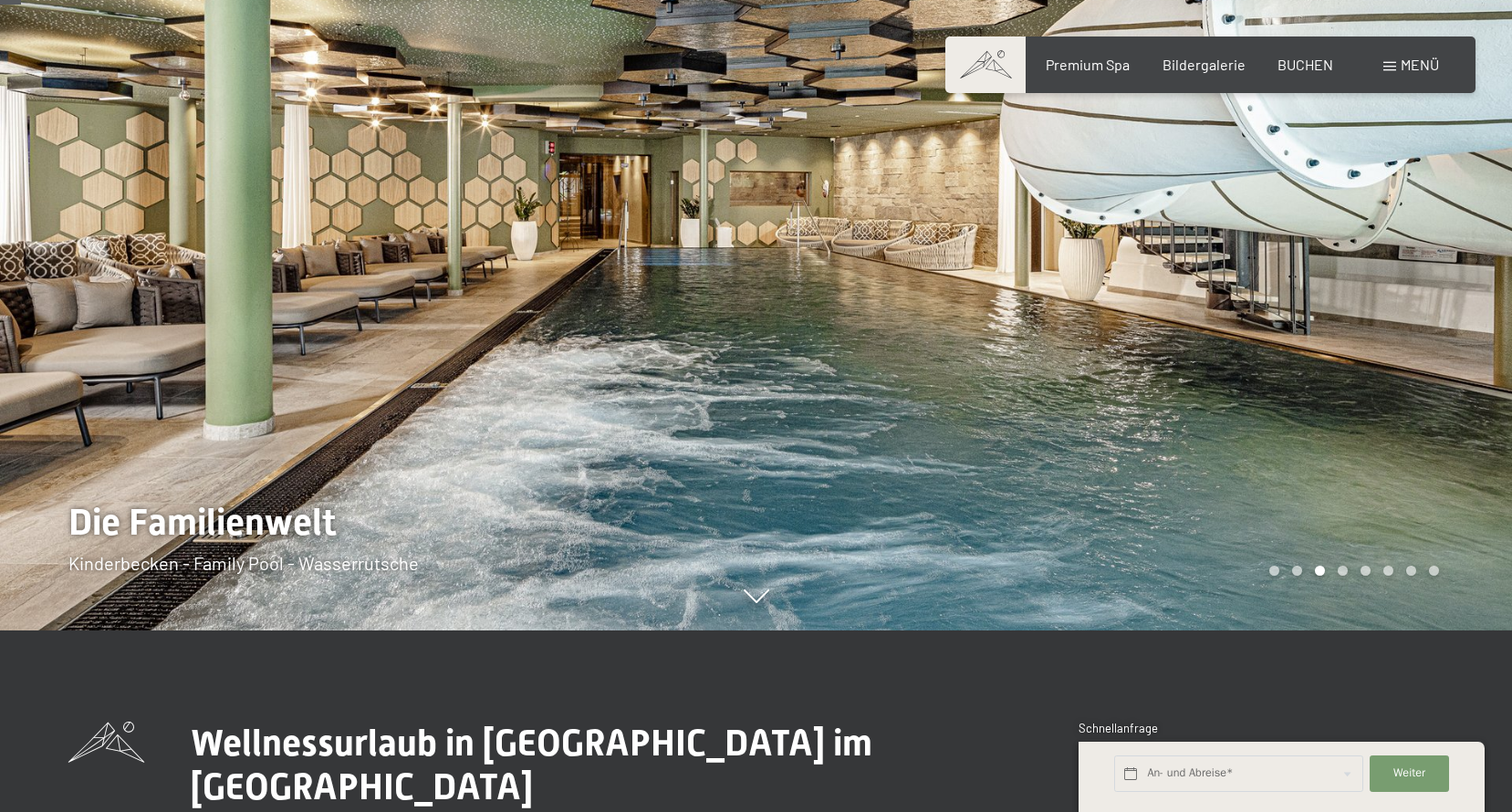 scroll, scrollTop: 182, scrollLeft: 0, axis: vertical 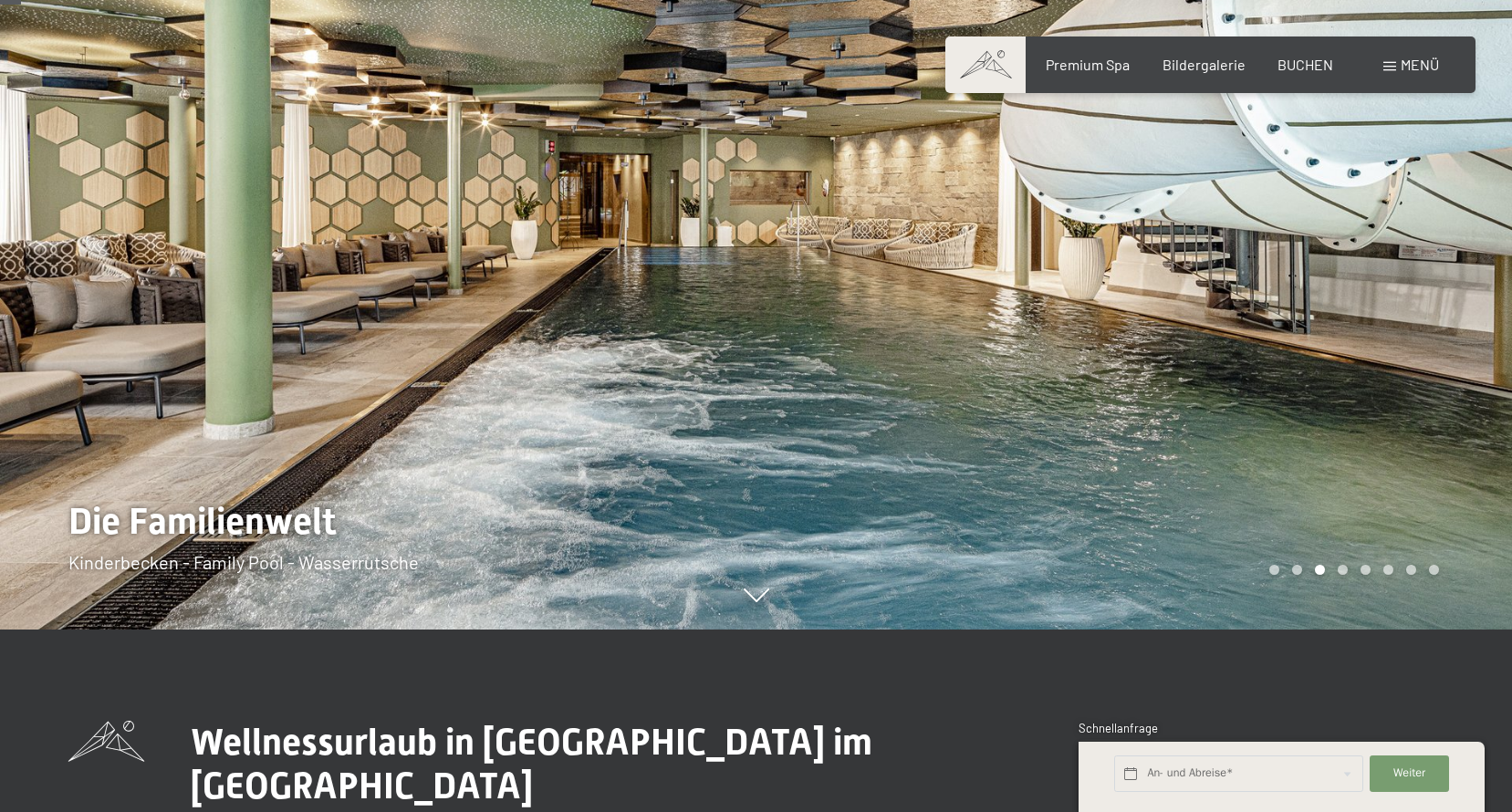 click at bounding box center (1134, 224) 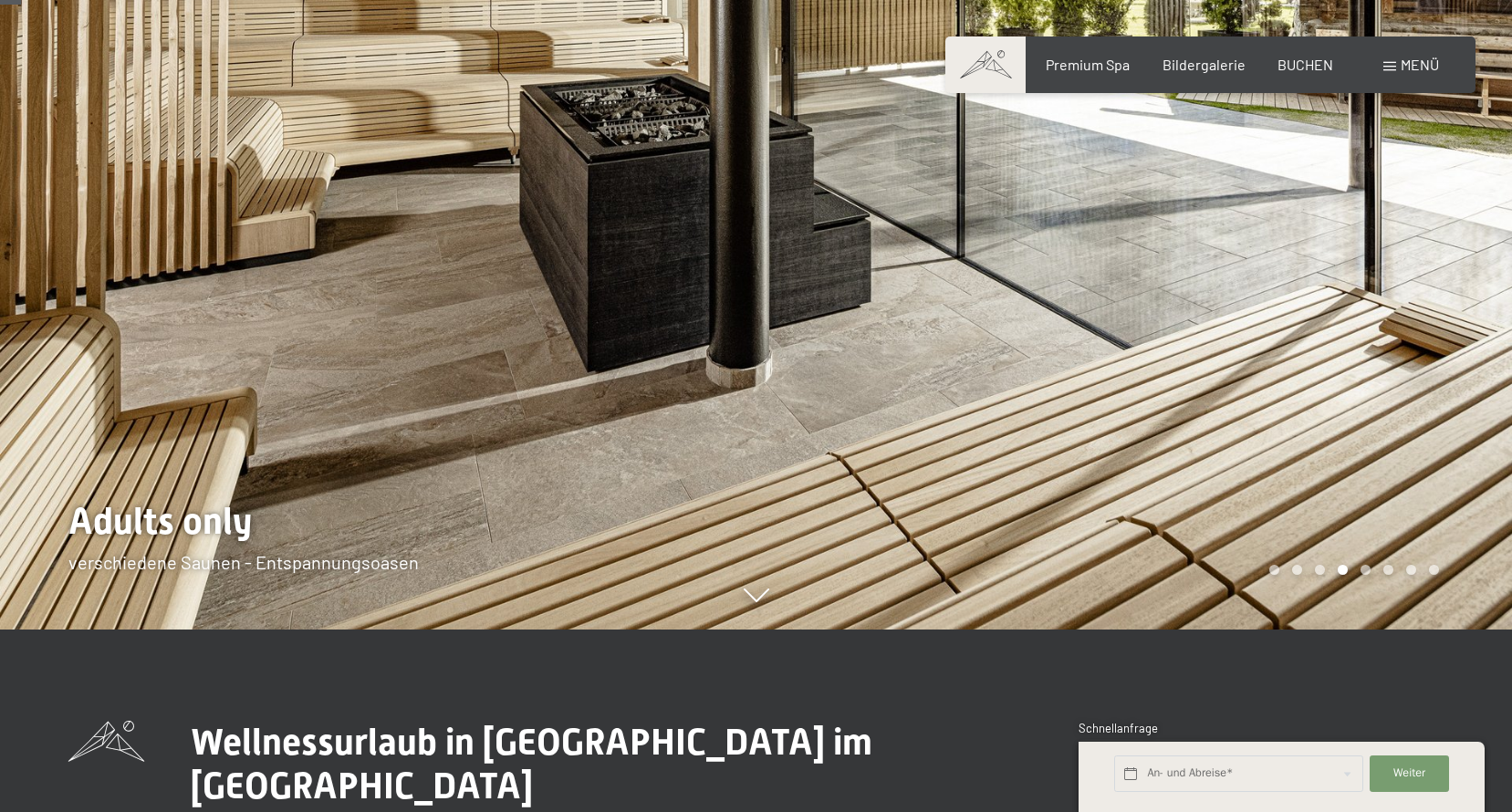 click at bounding box center [1134, 224] 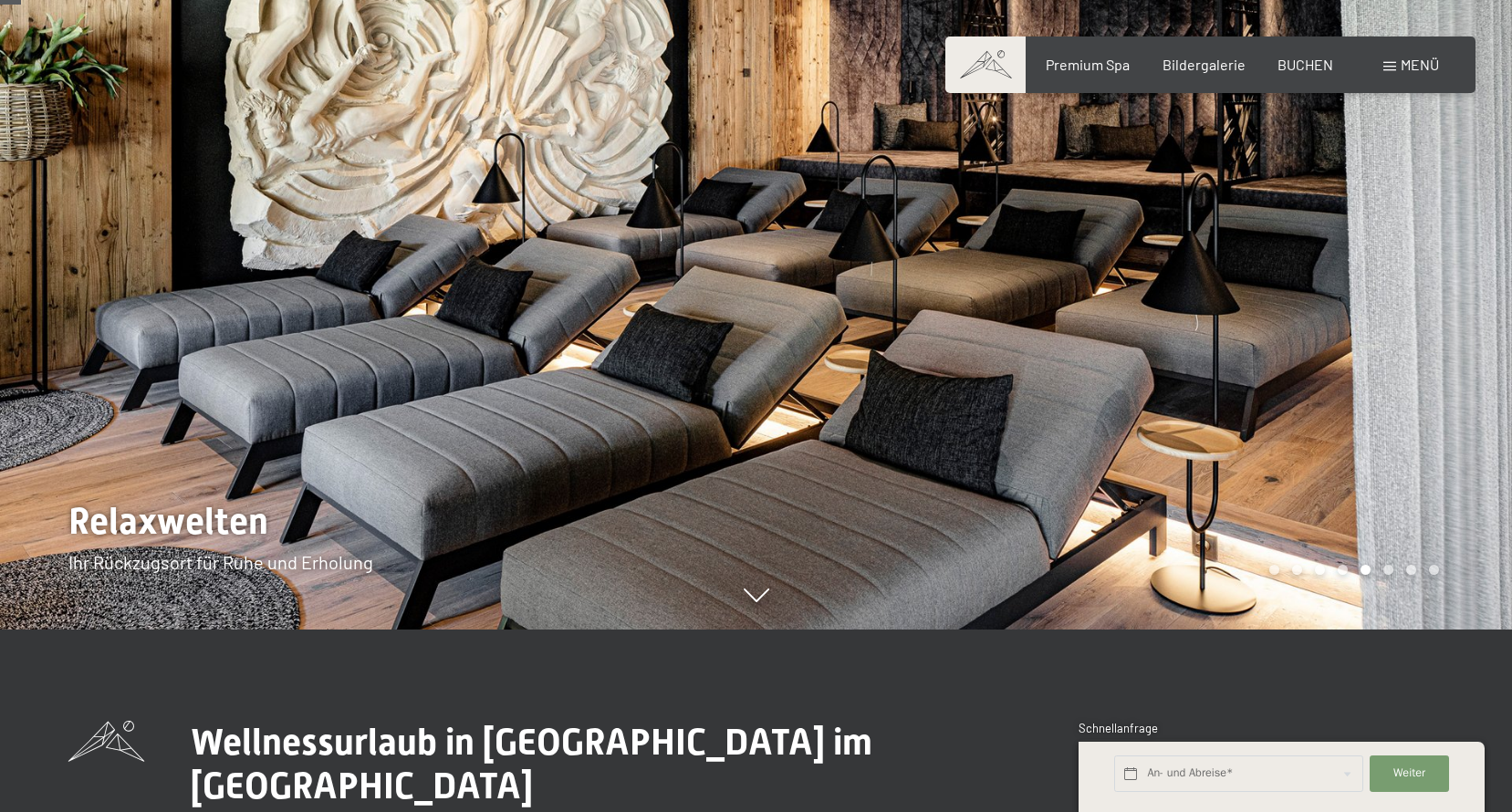 click at bounding box center [1134, 224] 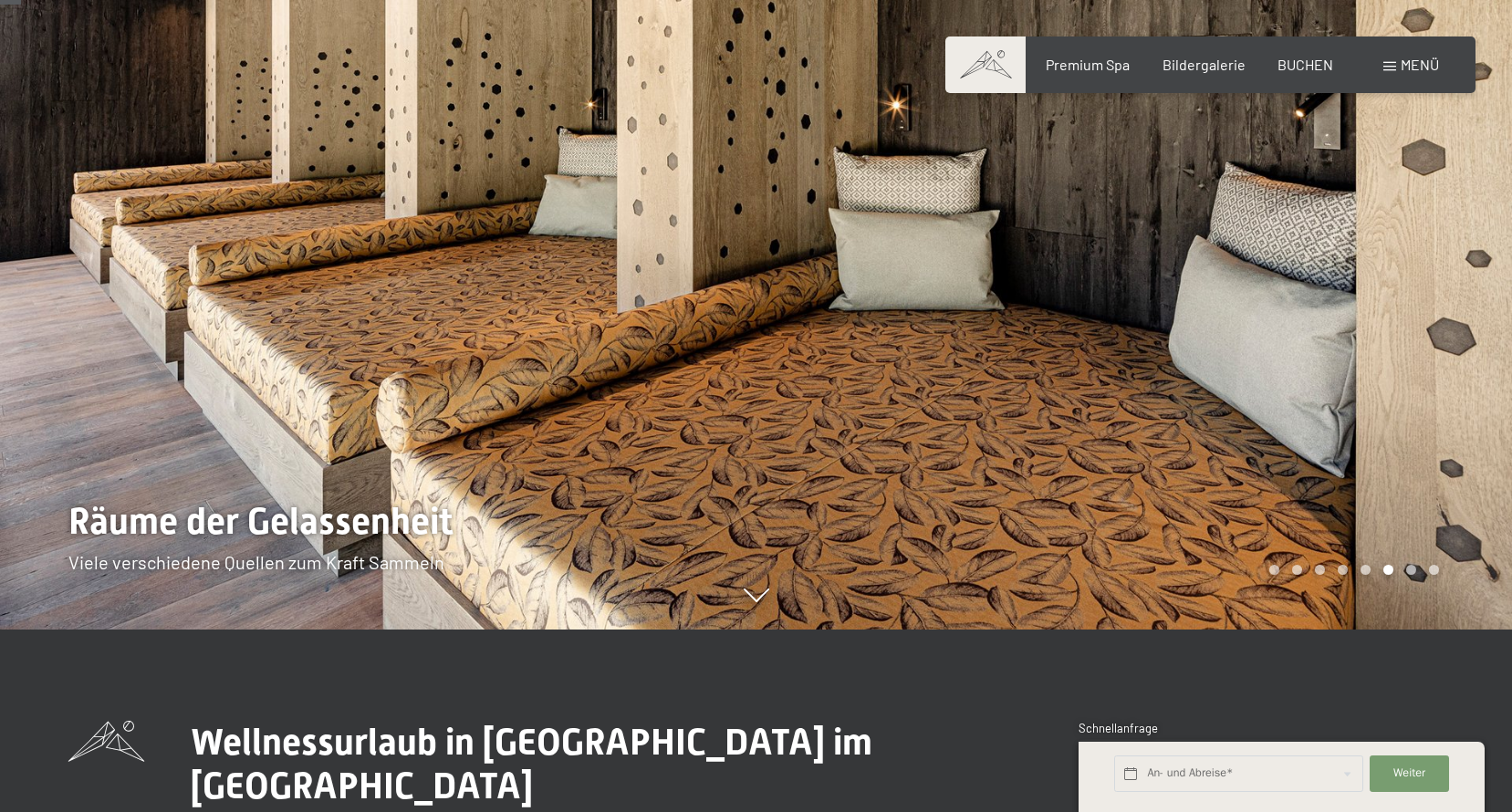 click at bounding box center (1134, 224) 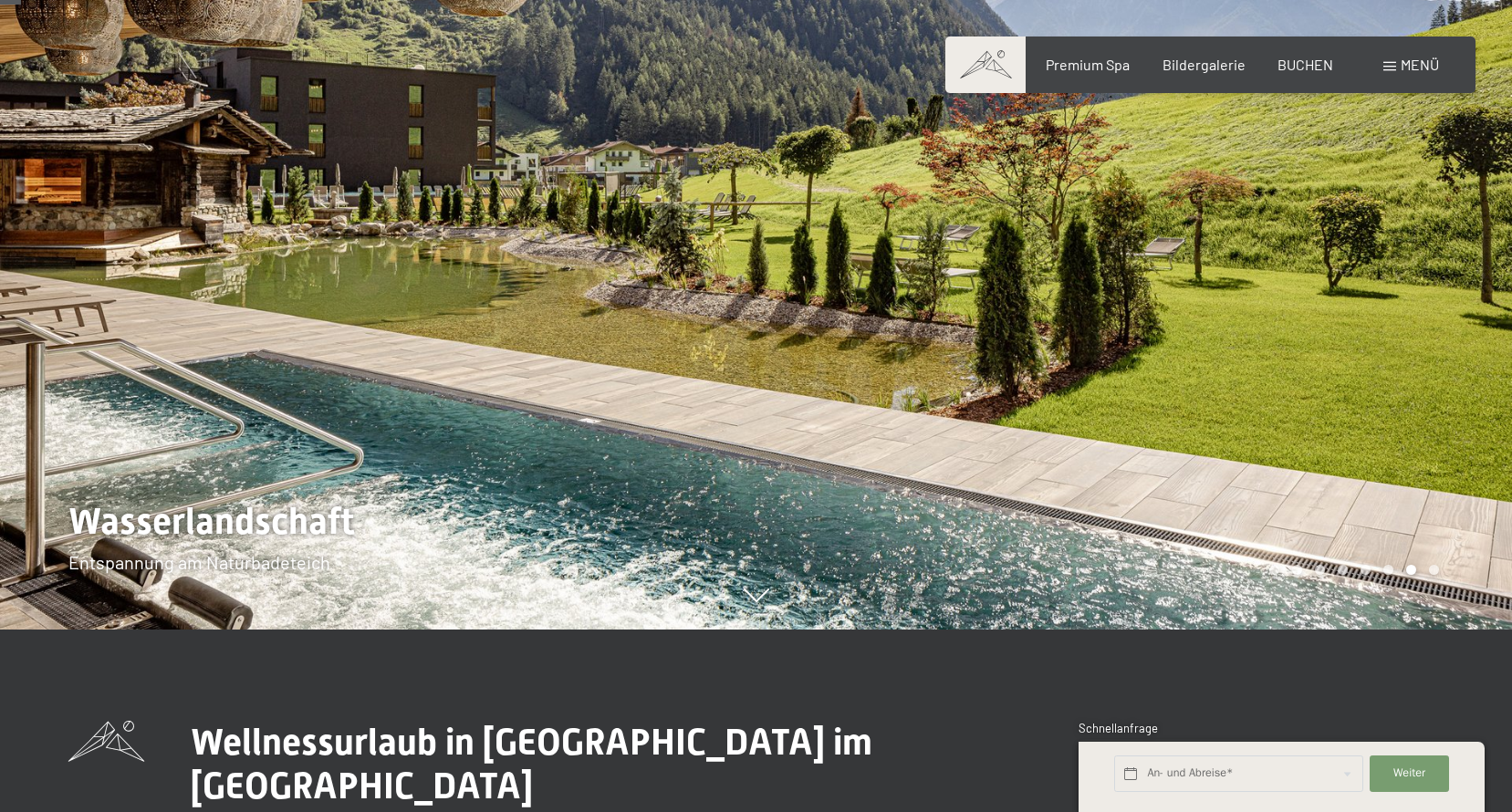 click at bounding box center [1134, 224] 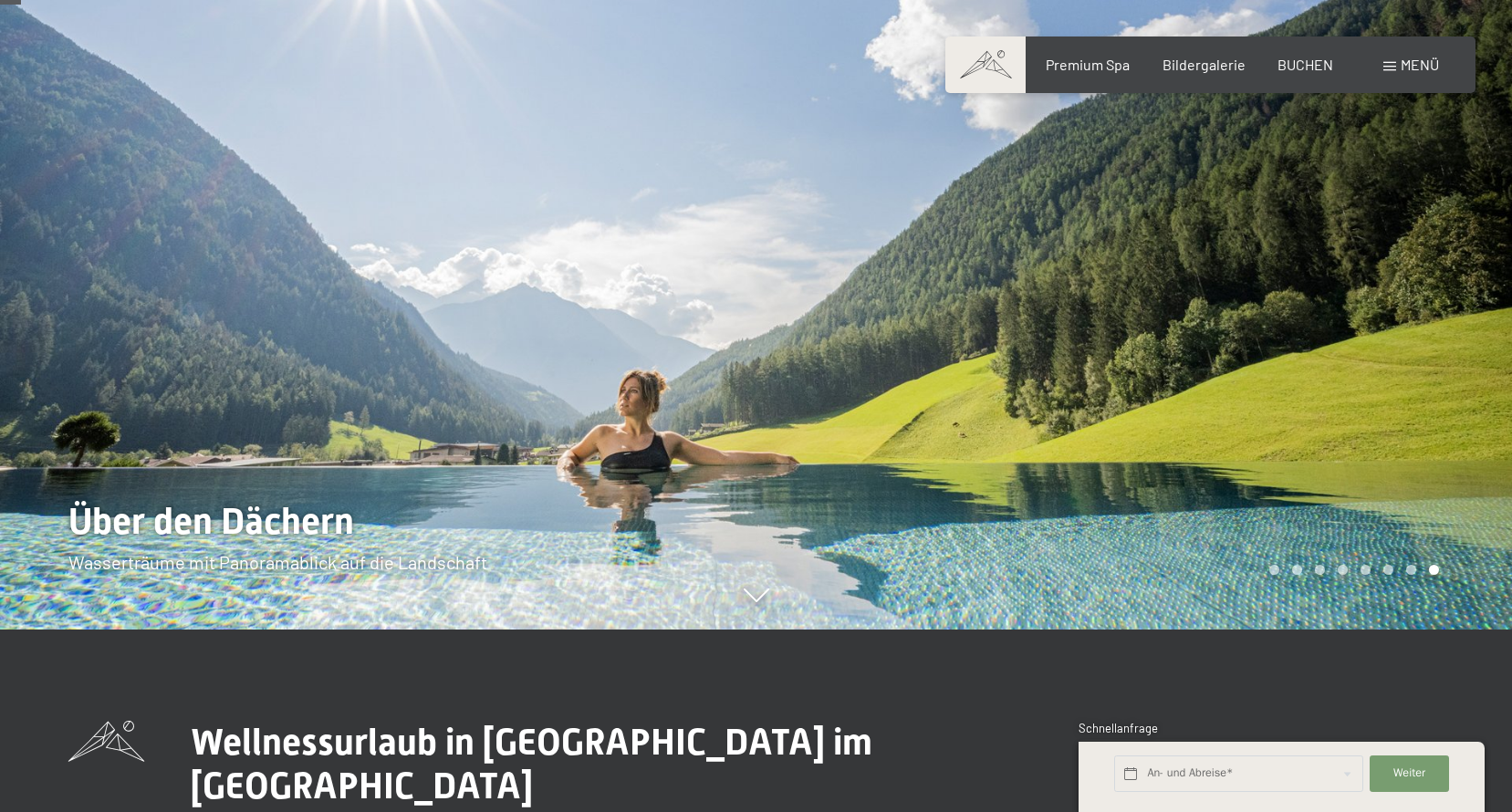 click at bounding box center [1134, 224] 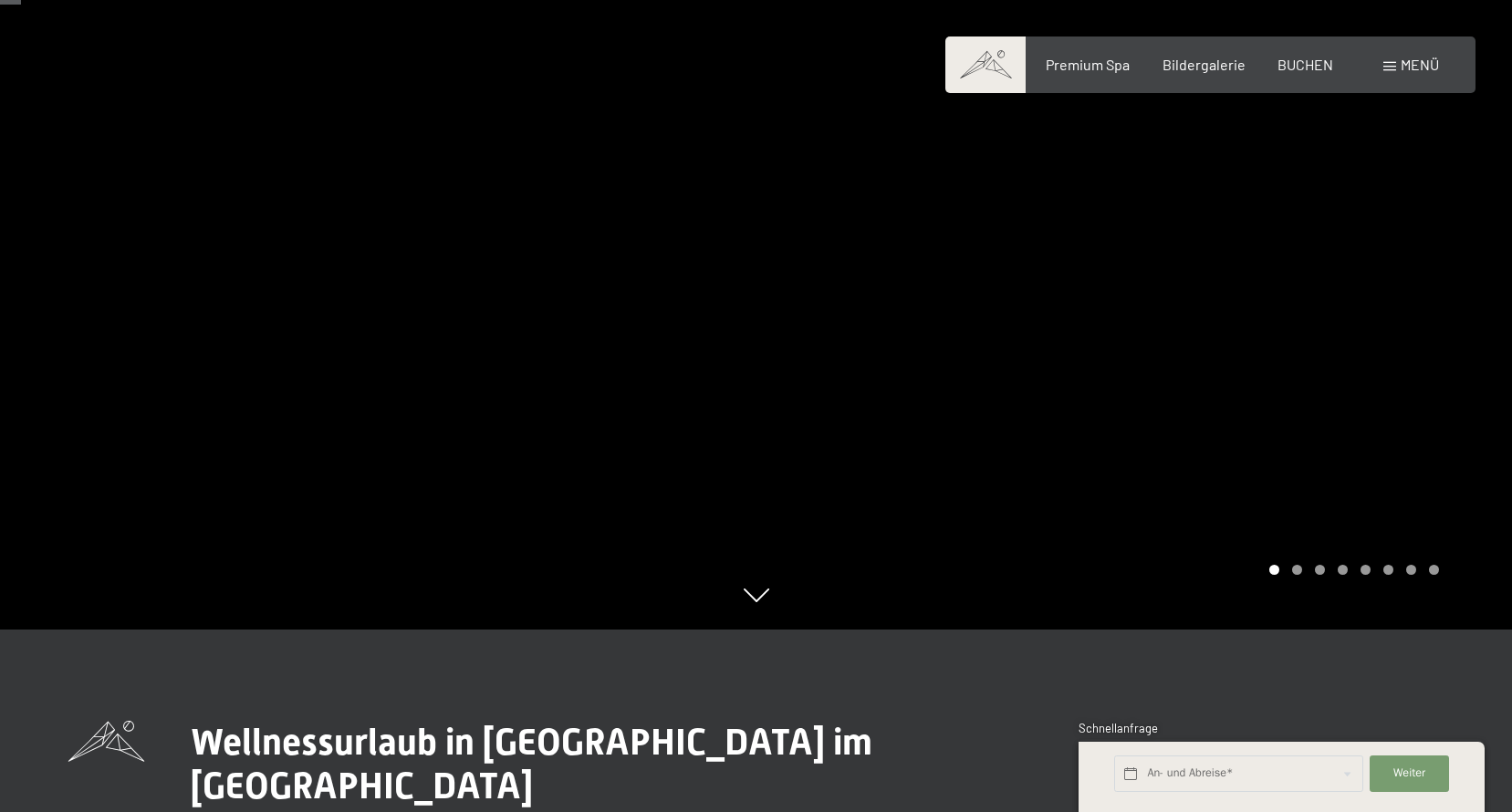 click at bounding box center [1134, 224] 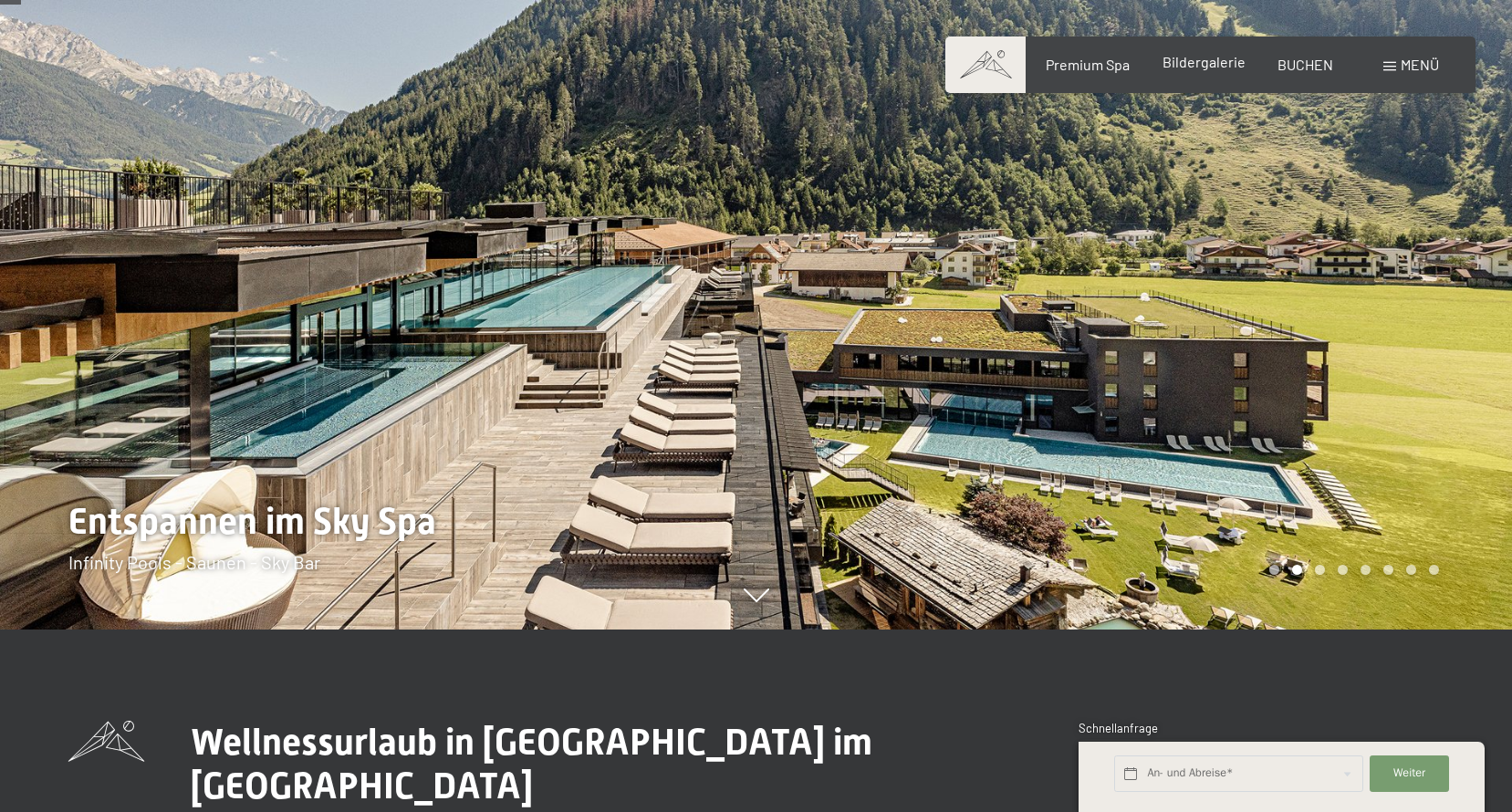 click on "Bildergalerie" at bounding box center (1204, 61) 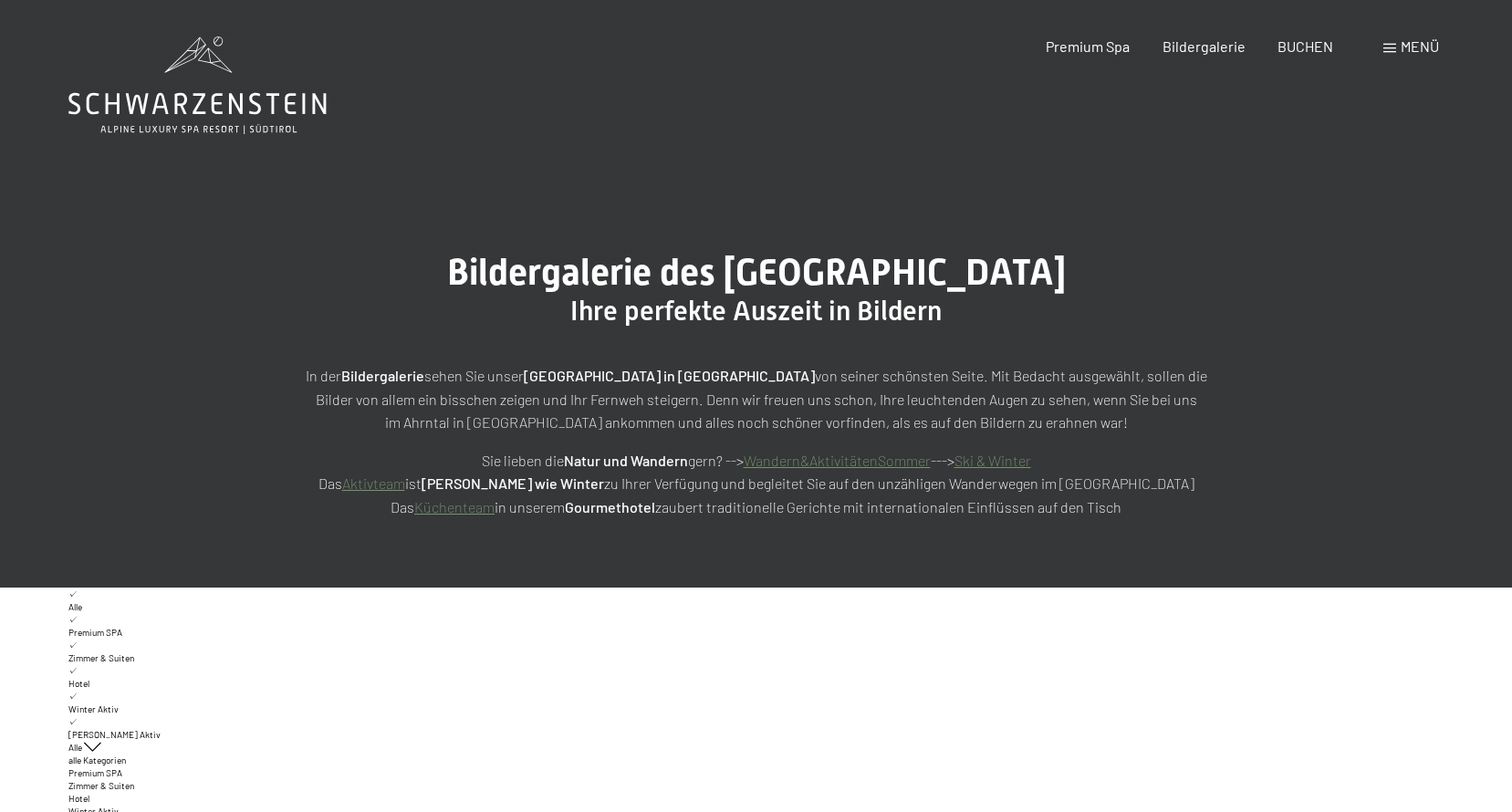 scroll, scrollTop: 0, scrollLeft: 0, axis: both 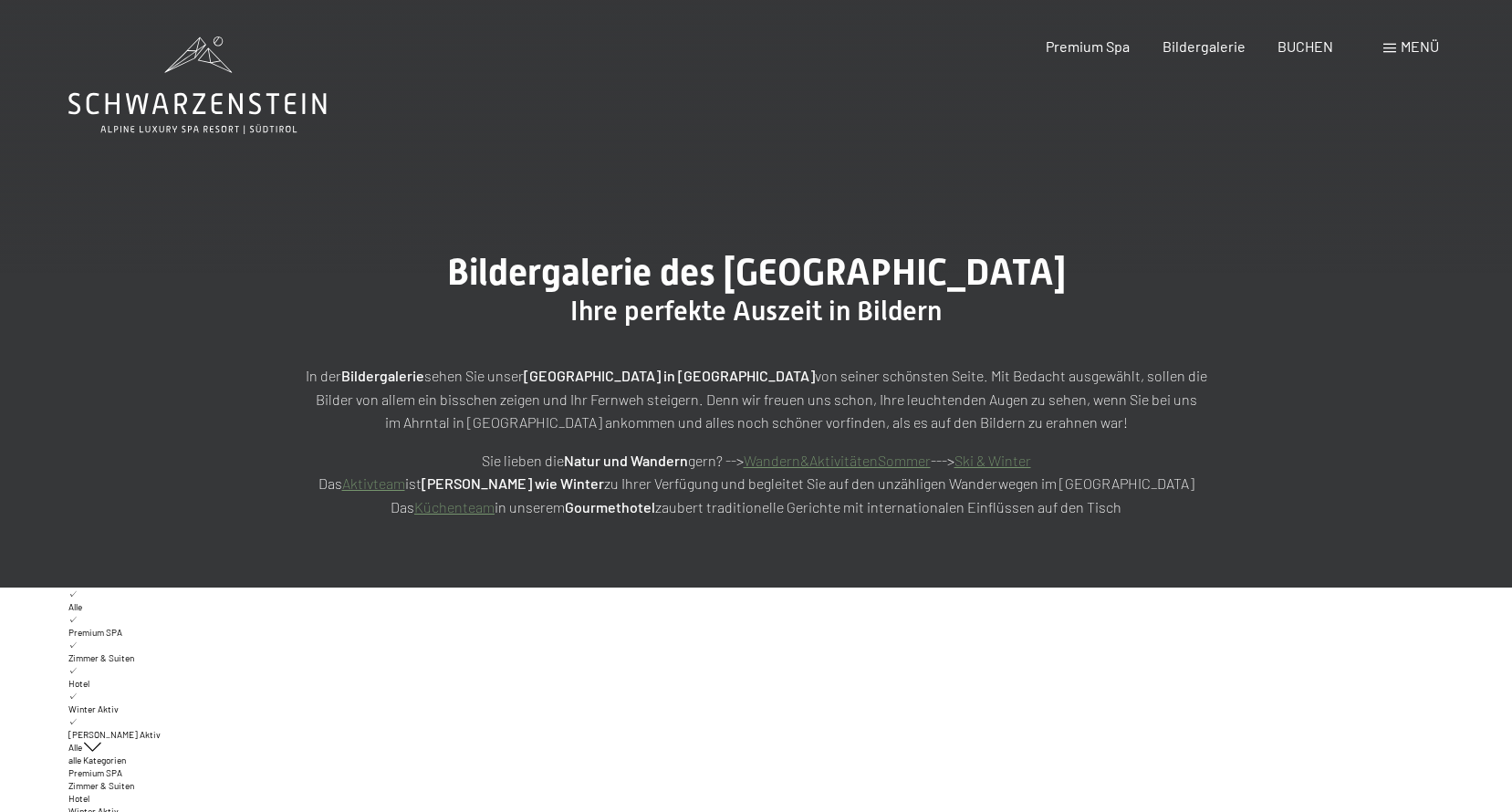 click on "Menü" at bounding box center (1420, 46) 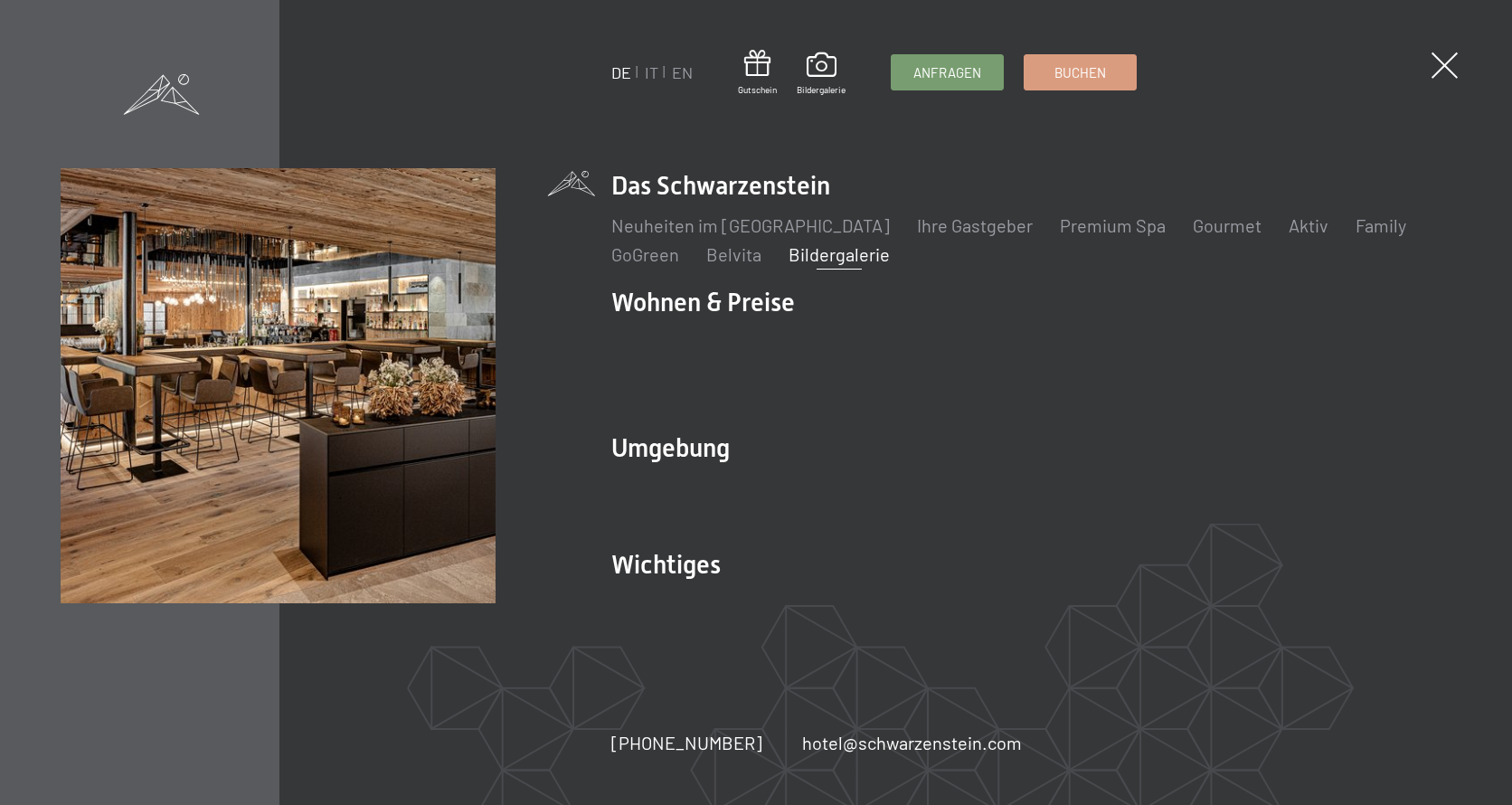 click on "Das Schwarzenstein           Neuheiten im Schwarzenstein         Ihre Gastgeber         Premium Spa         Gourmet         Aktiv         Wochenprogramm         Bilder             Family         GoGreen         Belvita         Bildergalerie" at bounding box center [1031, 217] 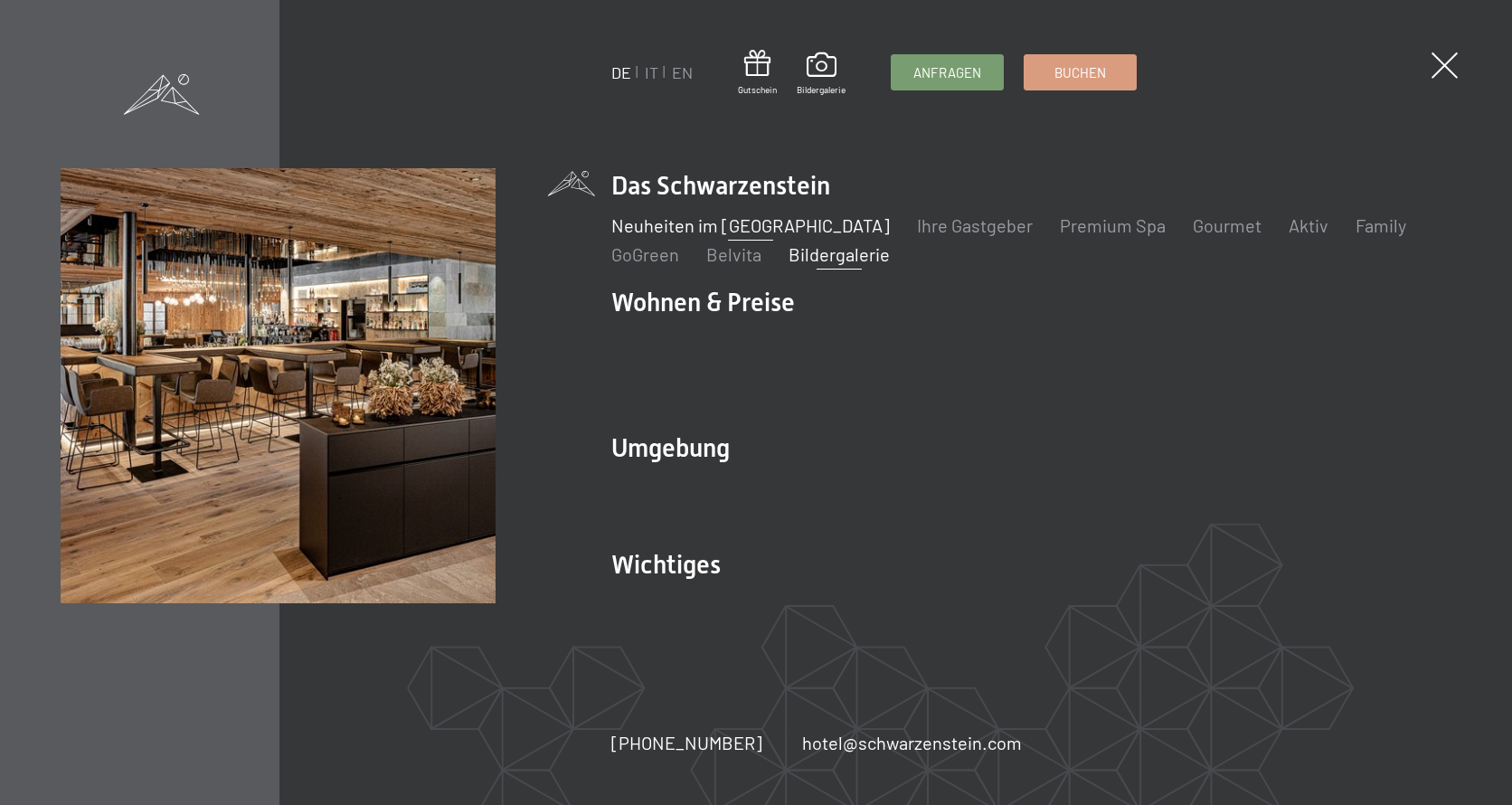 click on "Neuheiten im [GEOGRAPHIC_DATA]" at bounding box center (751, 225) 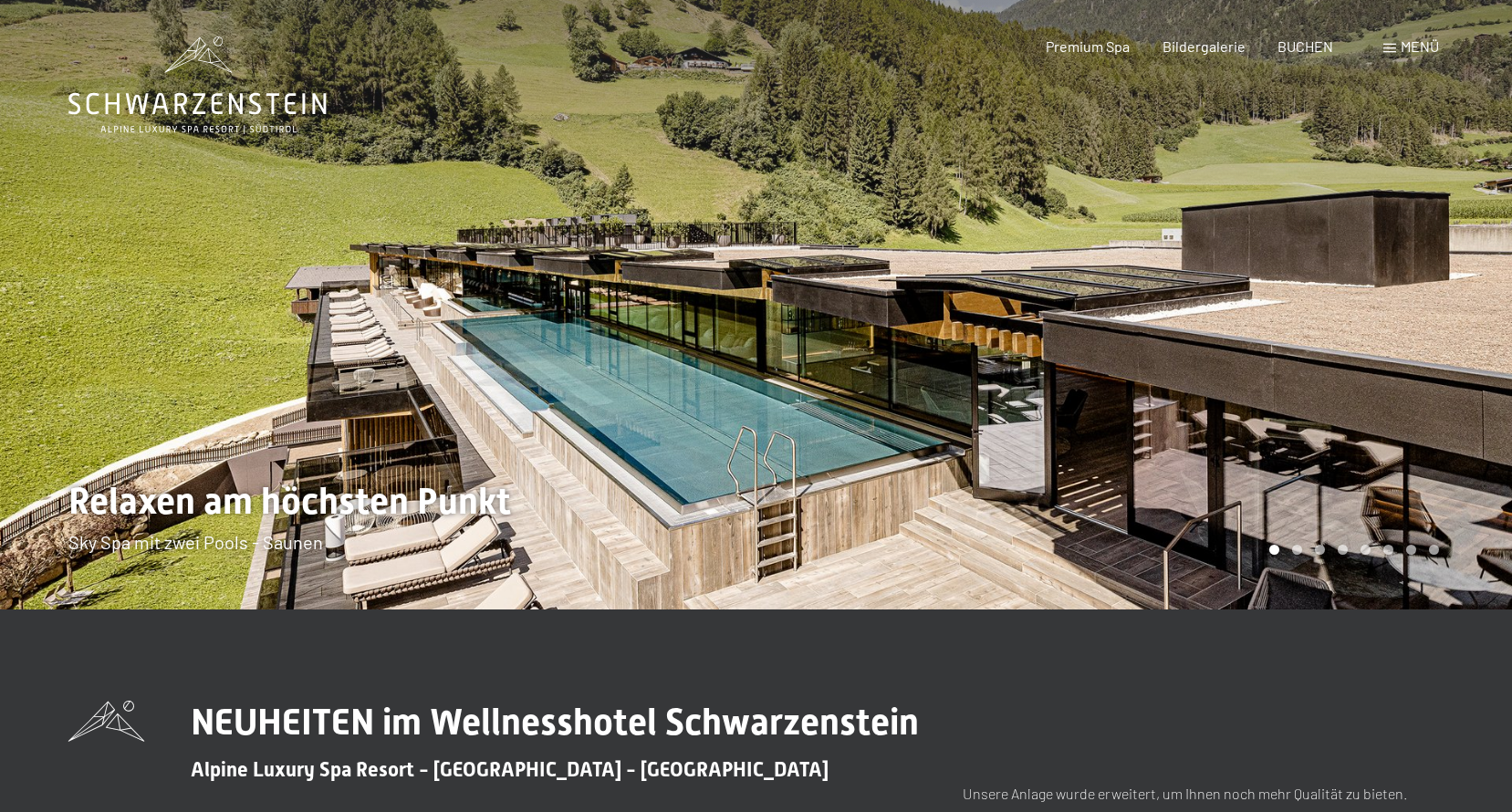 scroll, scrollTop: 0, scrollLeft: 0, axis: both 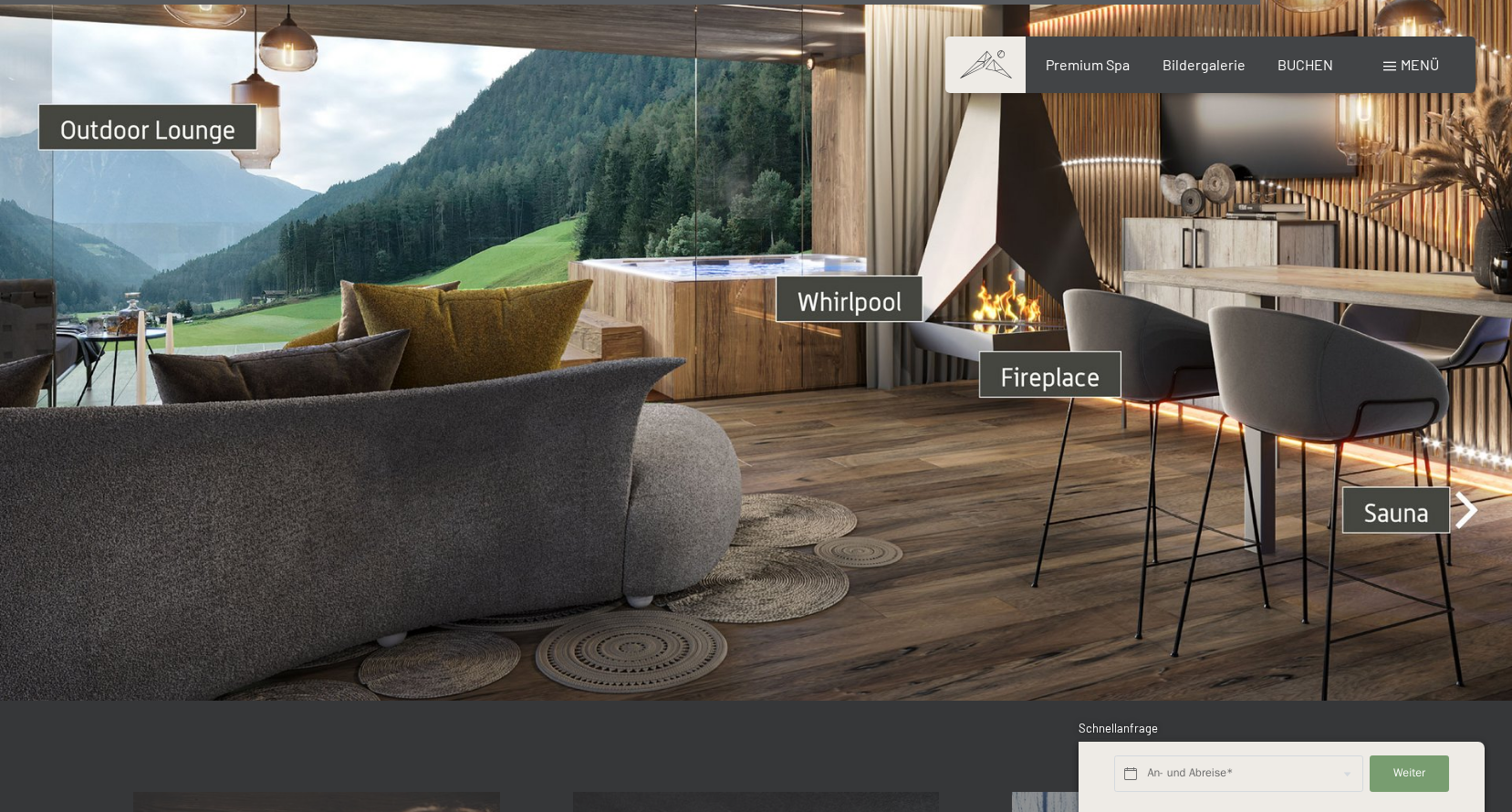 click at bounding box center [756, 276] 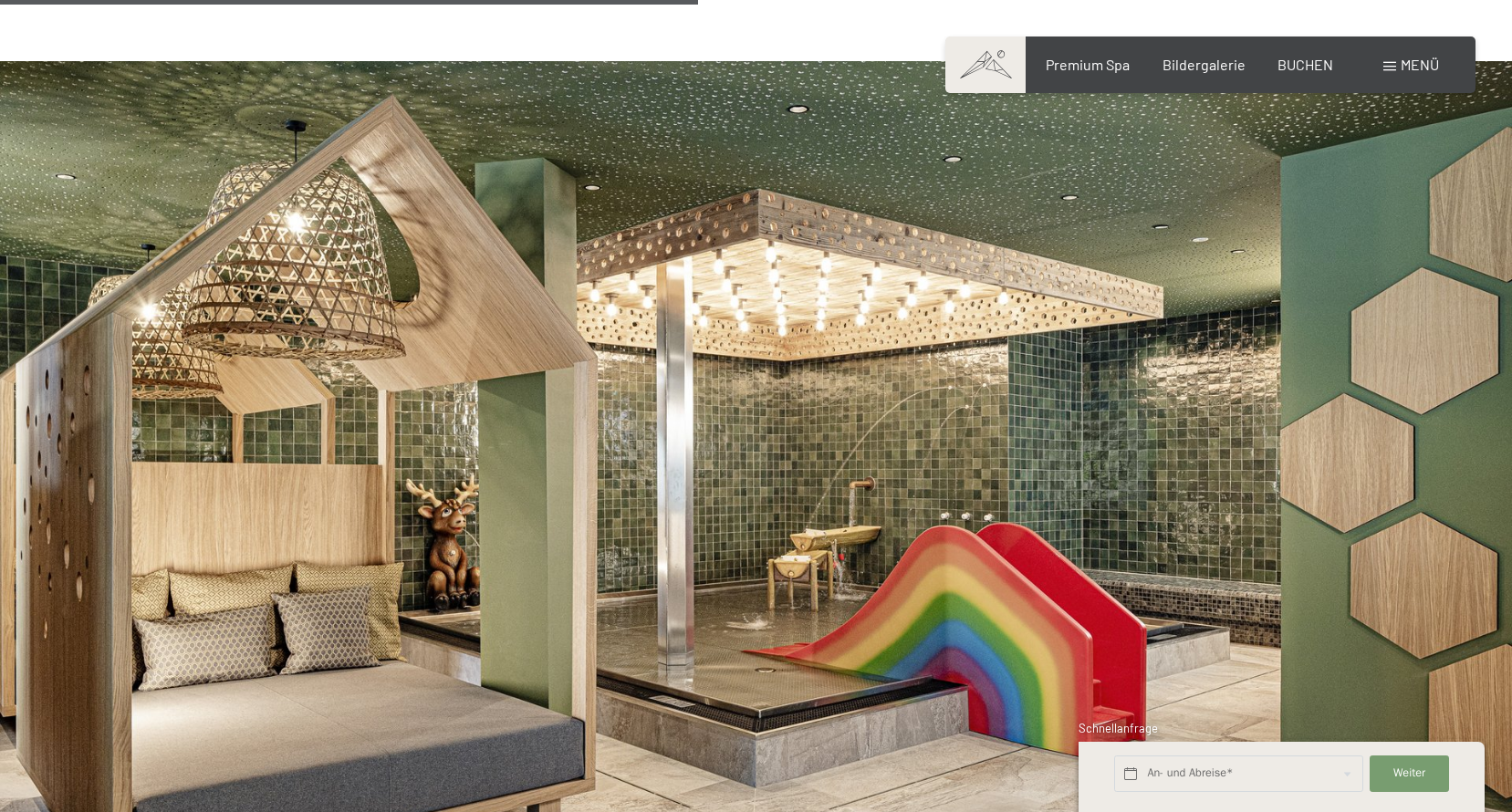 scroll, scrollTop: 3102, scrollLeft: 0, axis: vertical 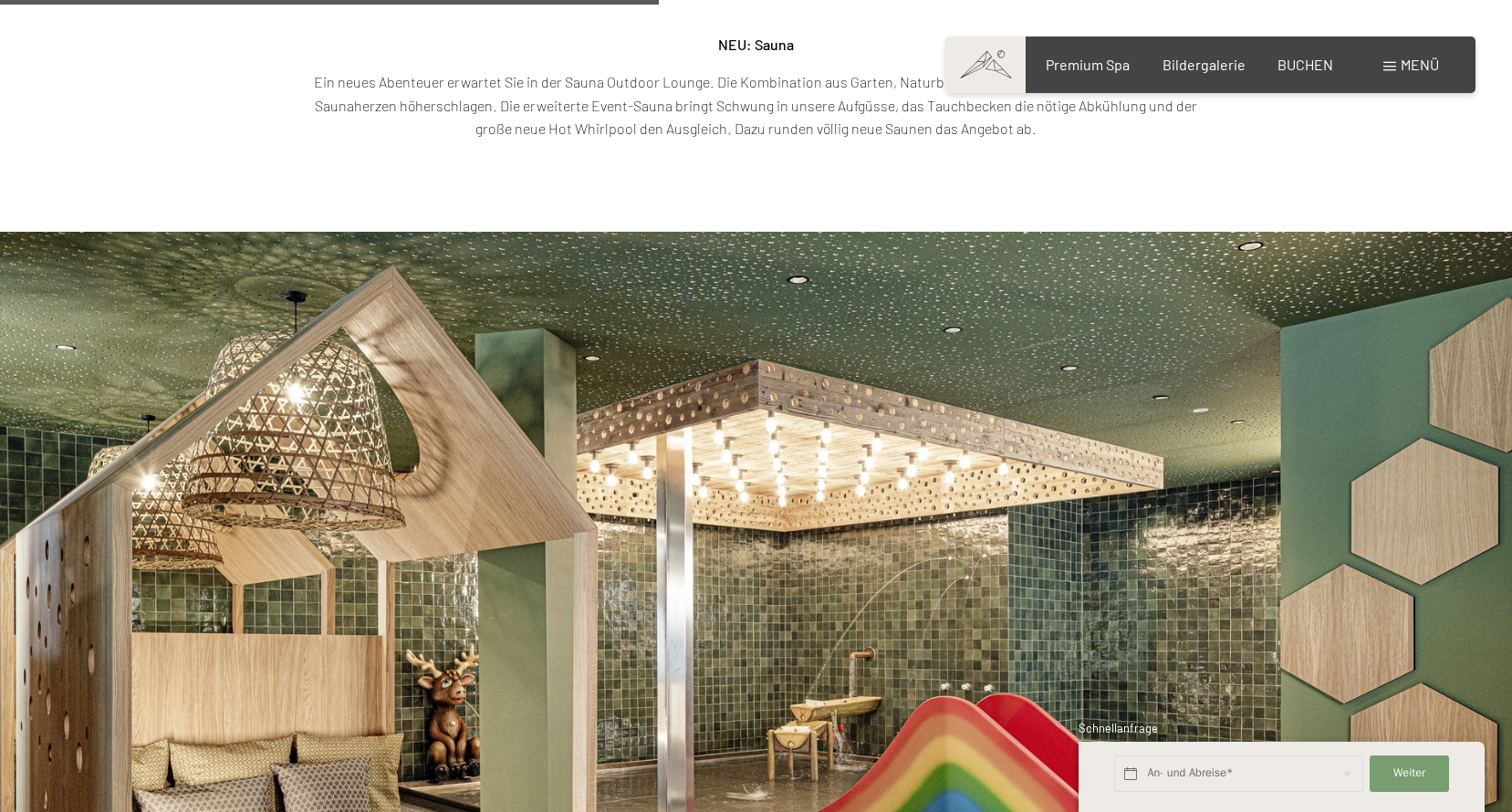 click on "Menü" at bounding box center (1411, 65) 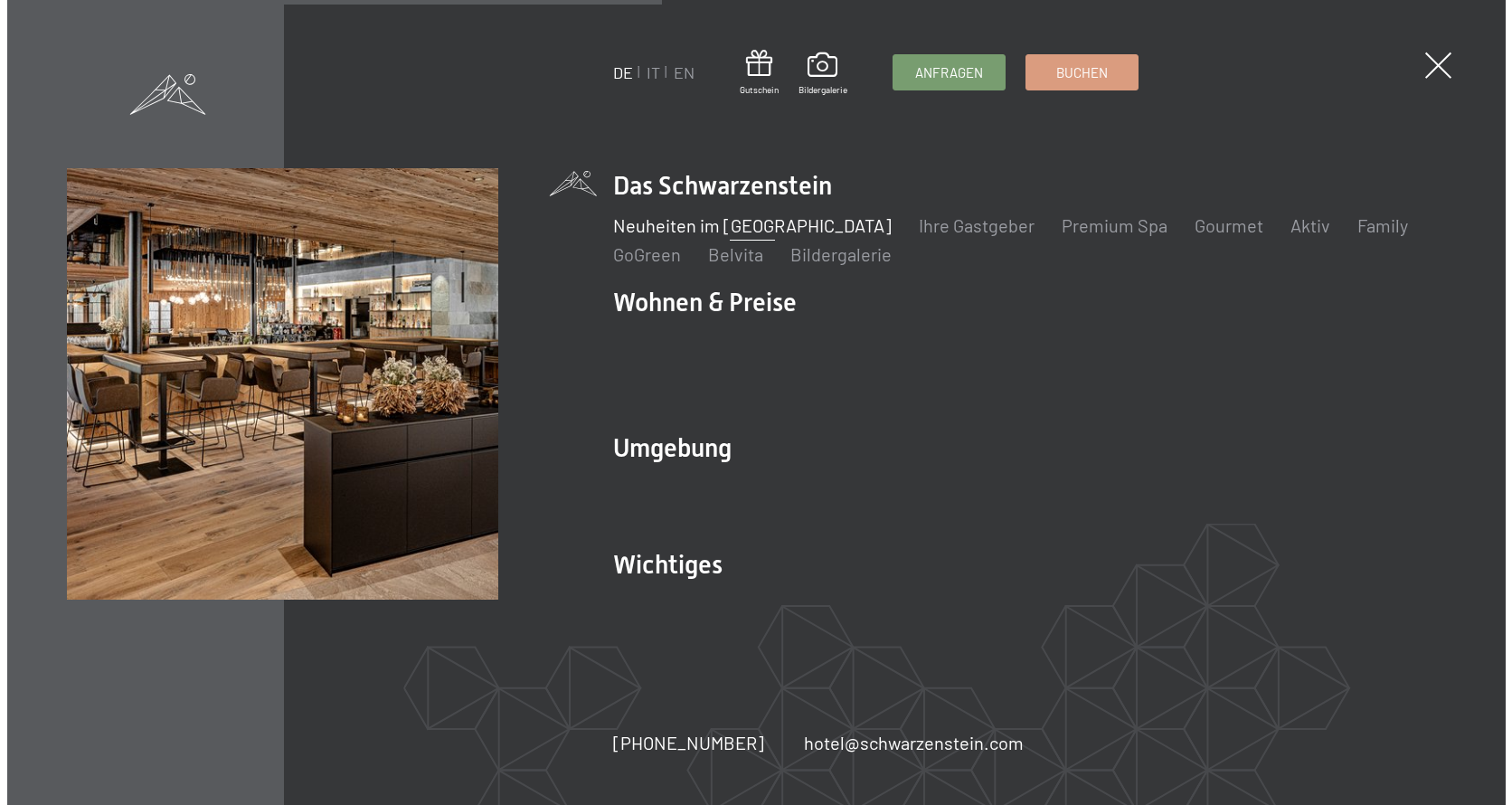scroll, scrollTop: 3091, scrollLeft: 0, axis: vertical 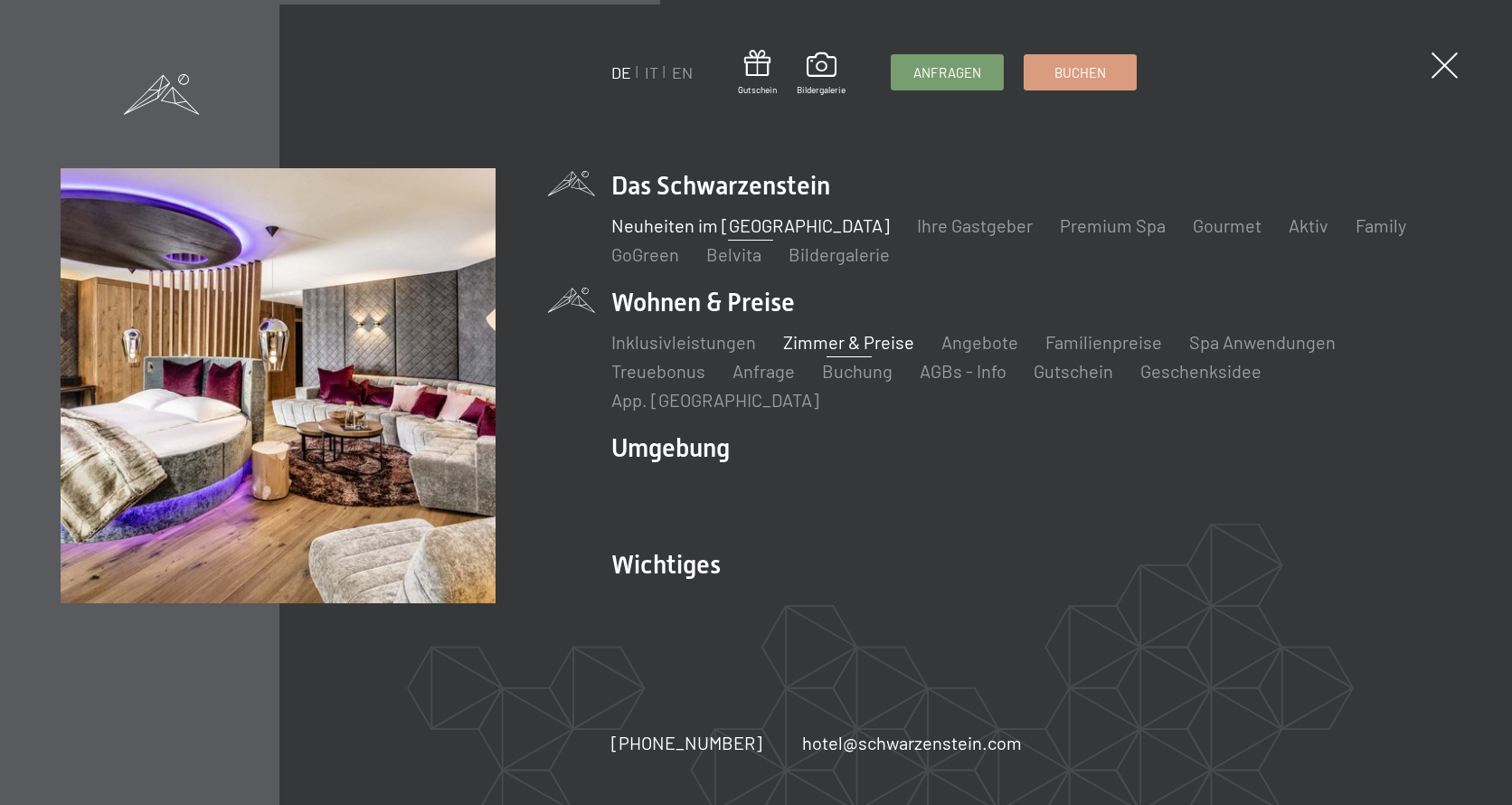 click on "Zimmer & Preise" at bounding box center (848, 342) 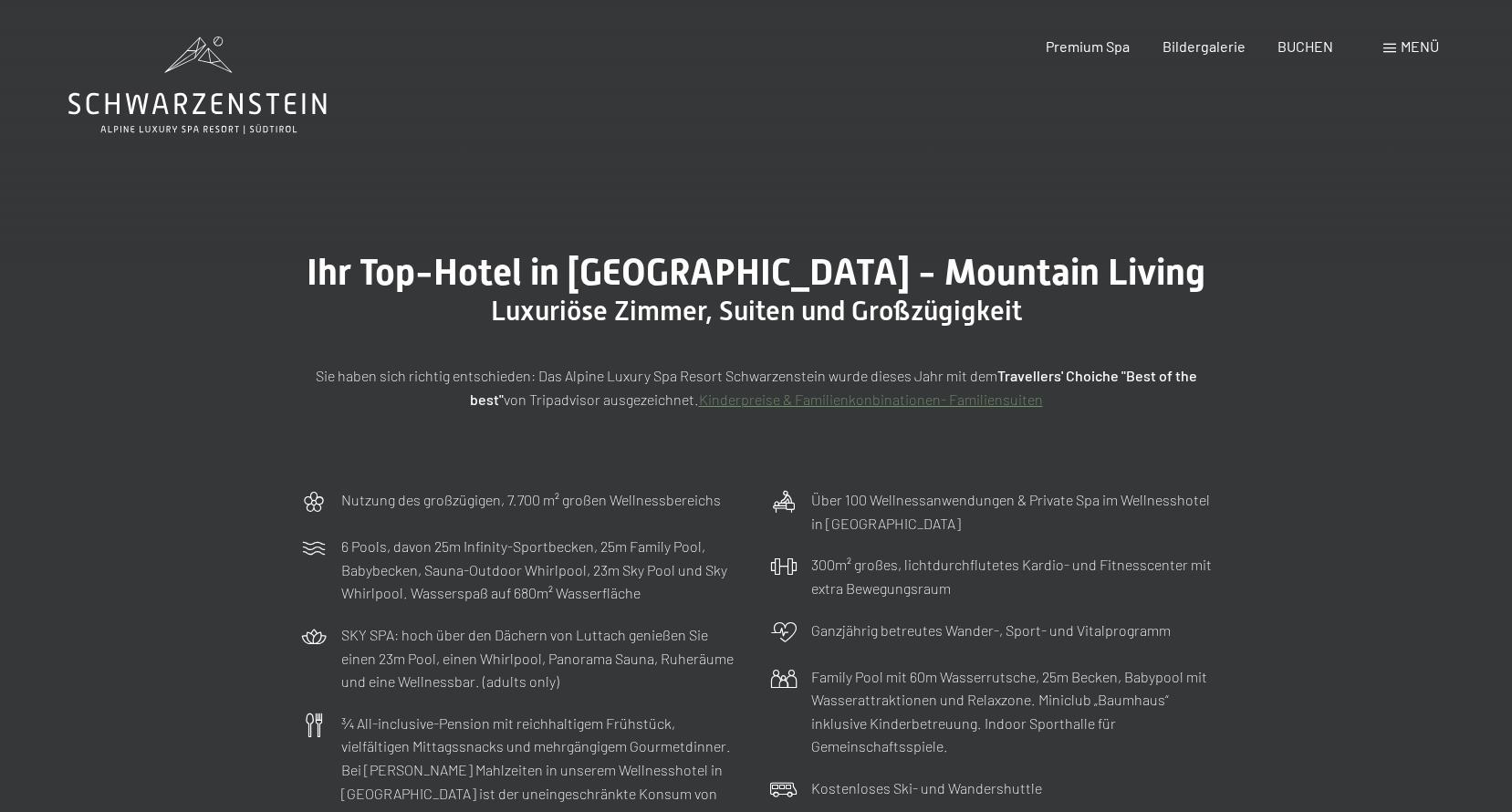 scroll, scrollTop: 0, scrollLeft: 0, axis: both 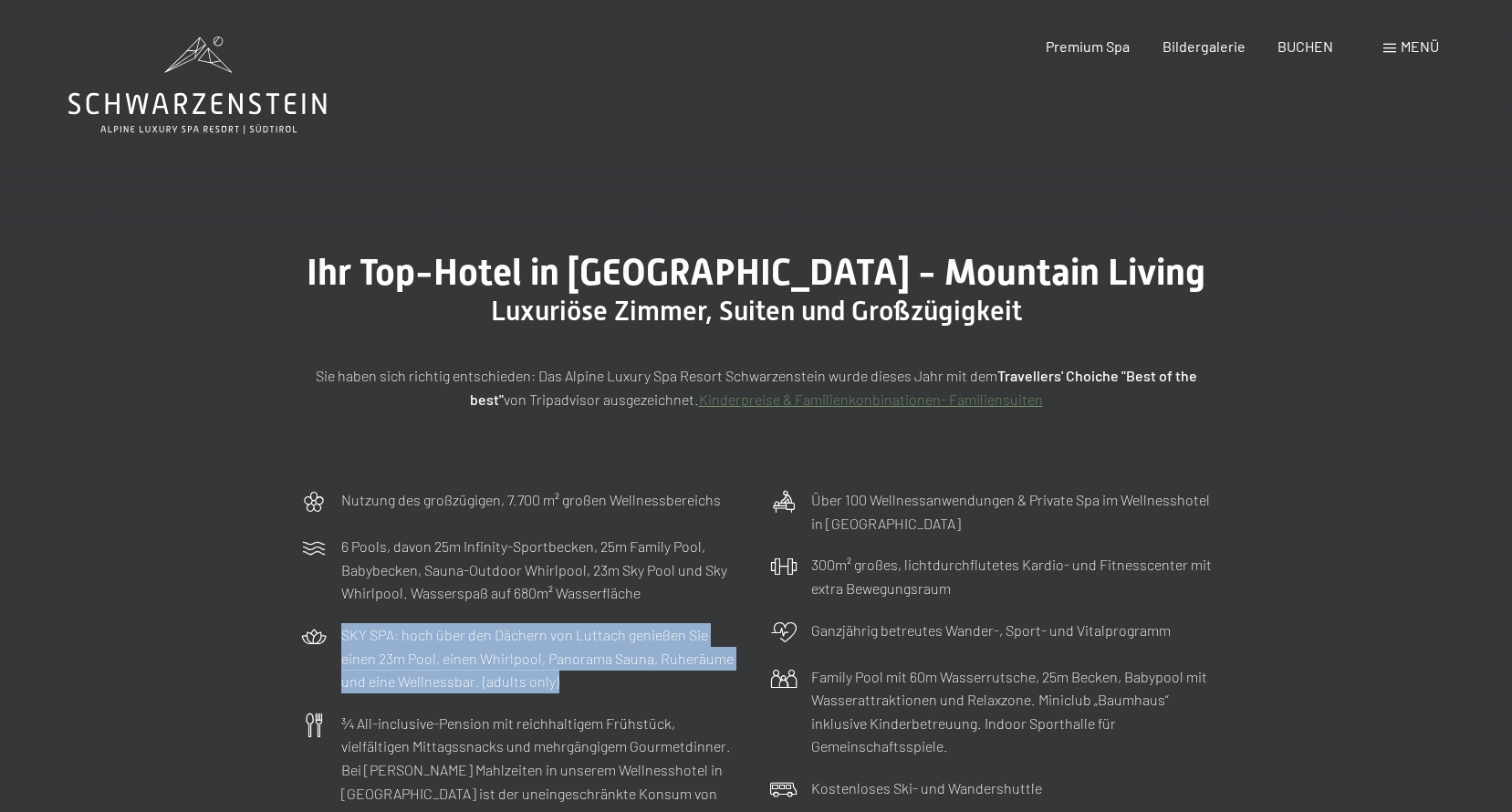 drag, startPoint x: 486, startPoint y: 675, endPoint x: 329, endPoint y: 639, distance: 161.07452 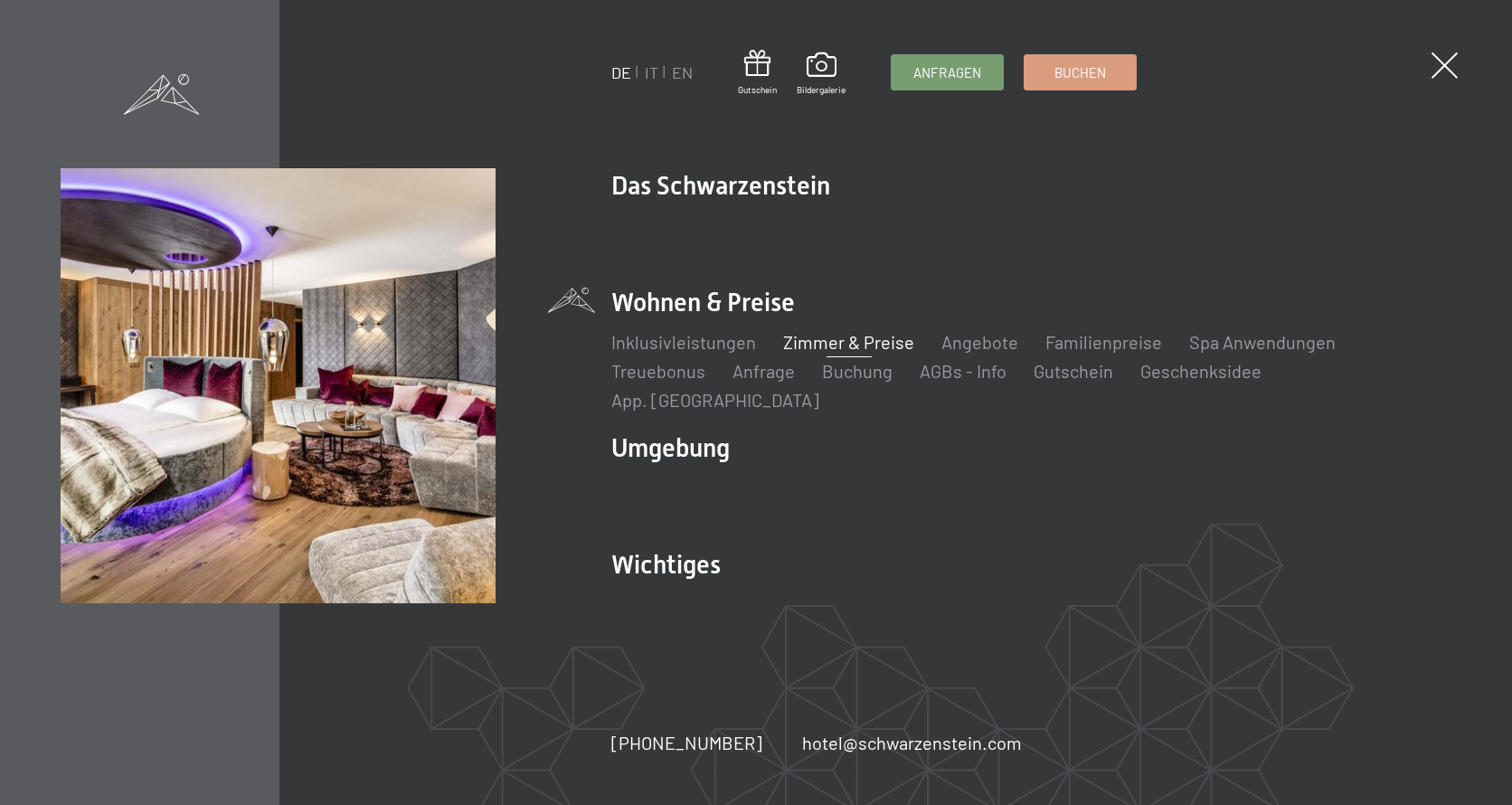 click on "Zimmer & Preise" at bounding box center (848, 342) 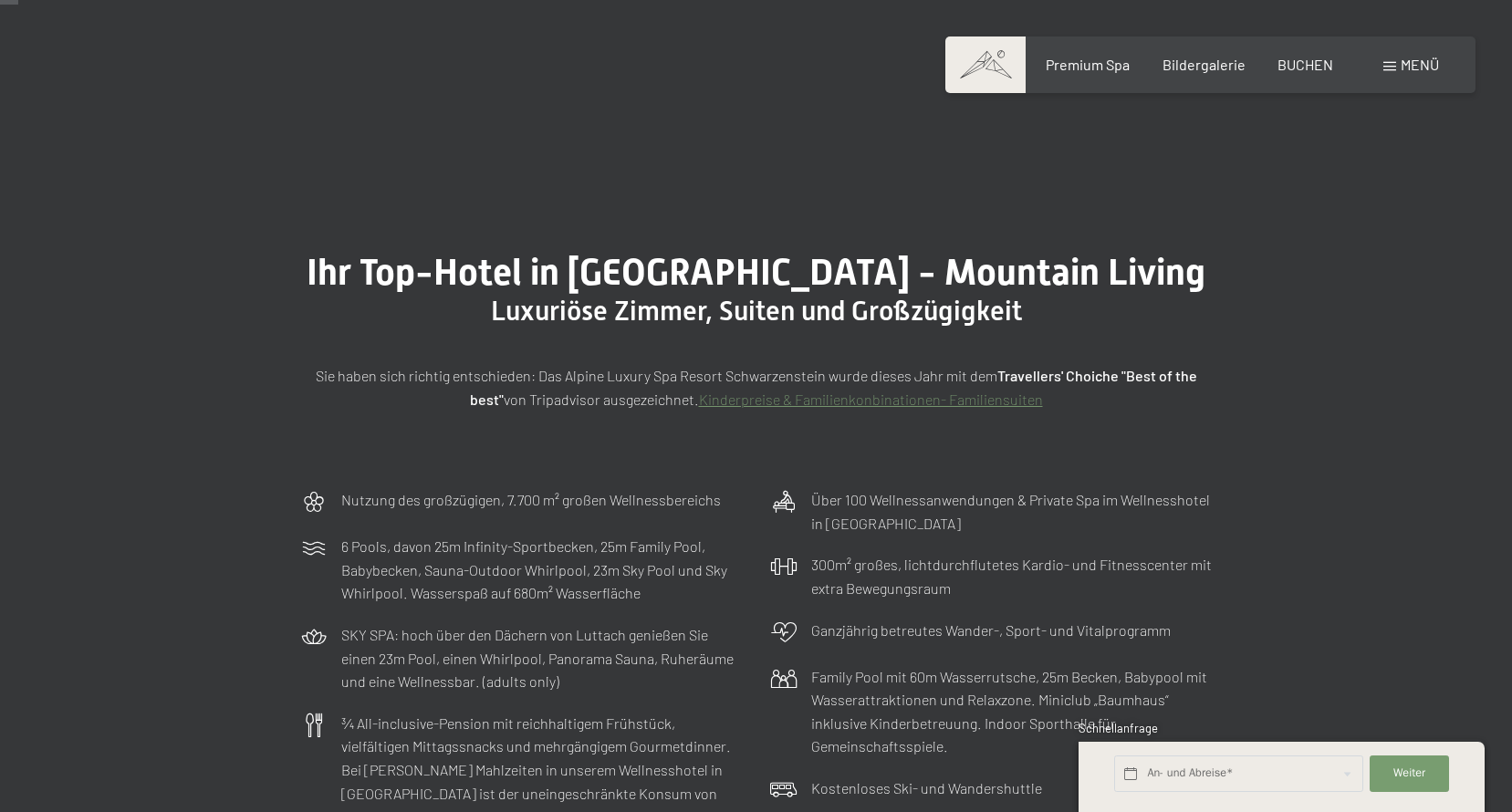 scroll, scrollTop: 547, scrollLeft: 0, axis: vertical 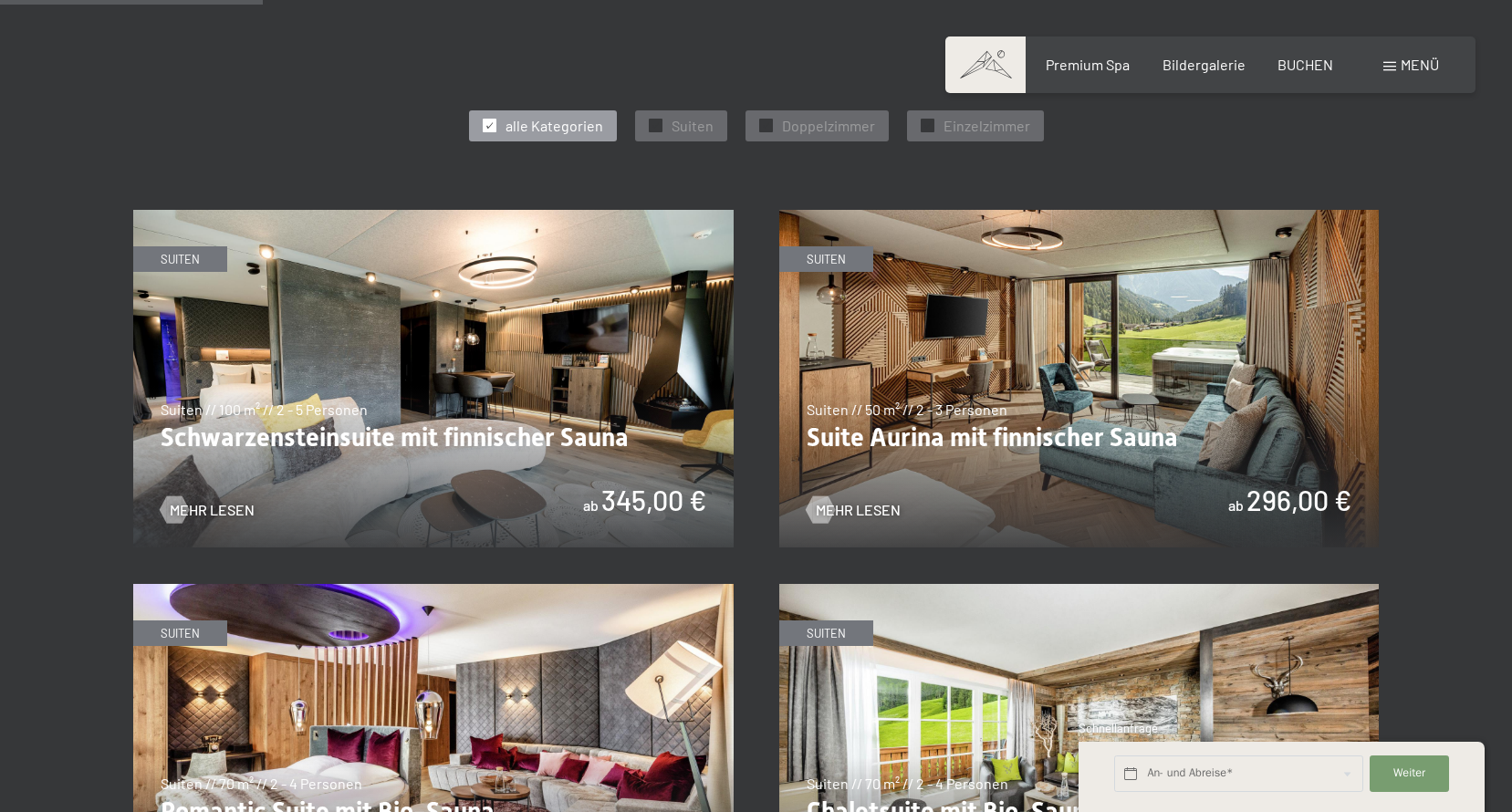 click at bounding box center (1079, 379) 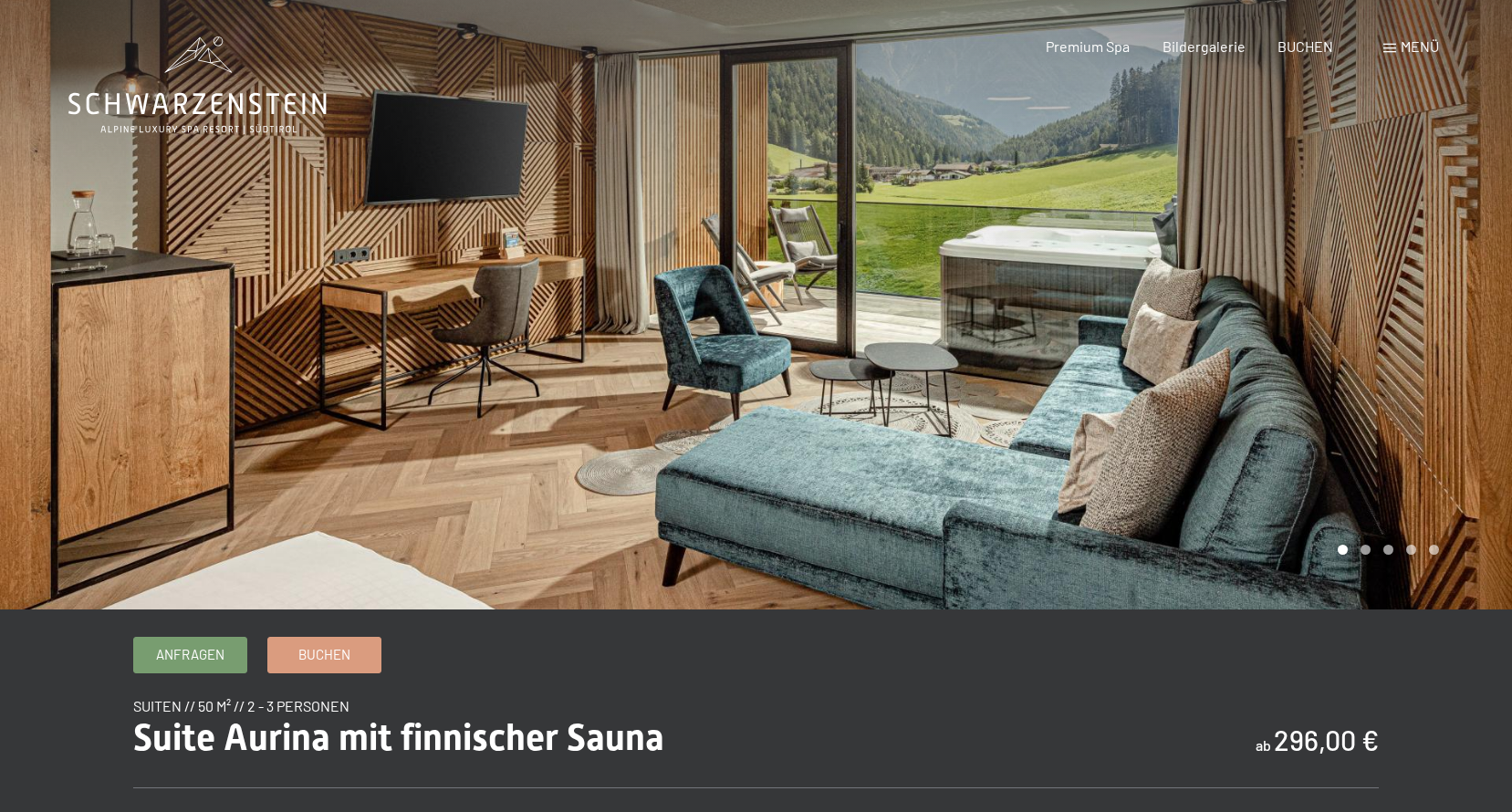 scroll, scrollTop: 0, scrollLeft: 0, axis: both 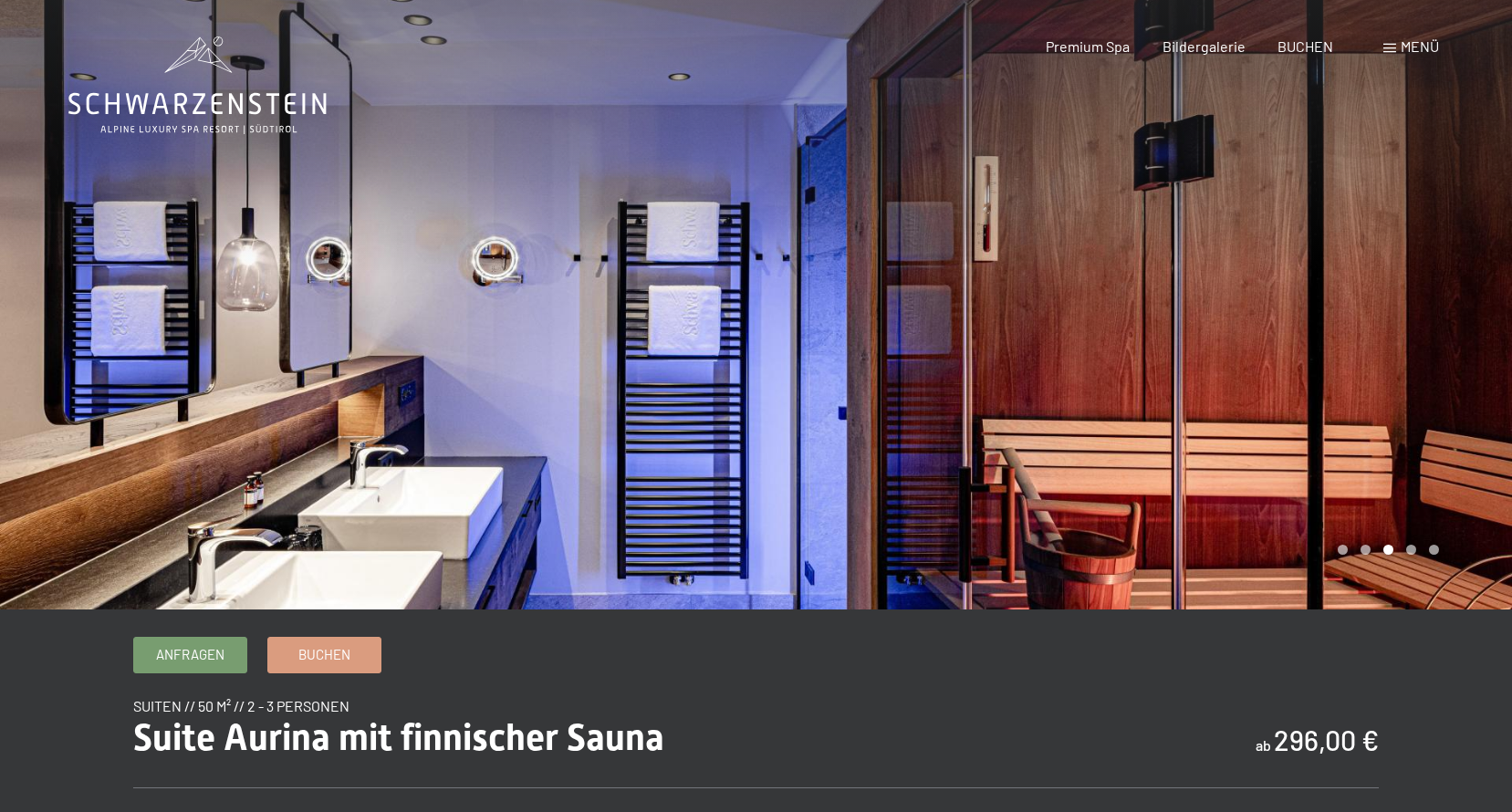 click at bounding box center (1134, 305) 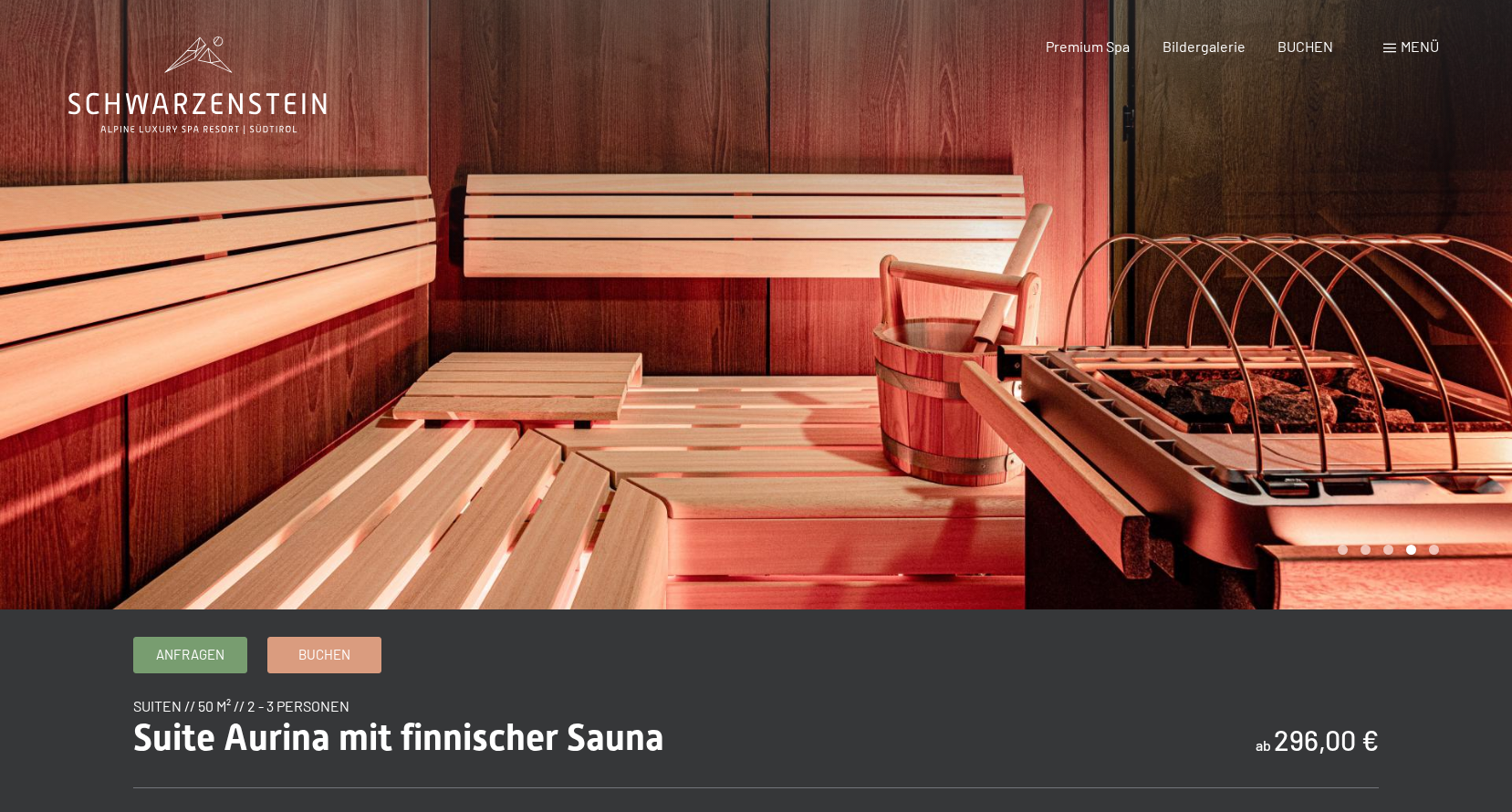 click at bounding box center [1134, 305] 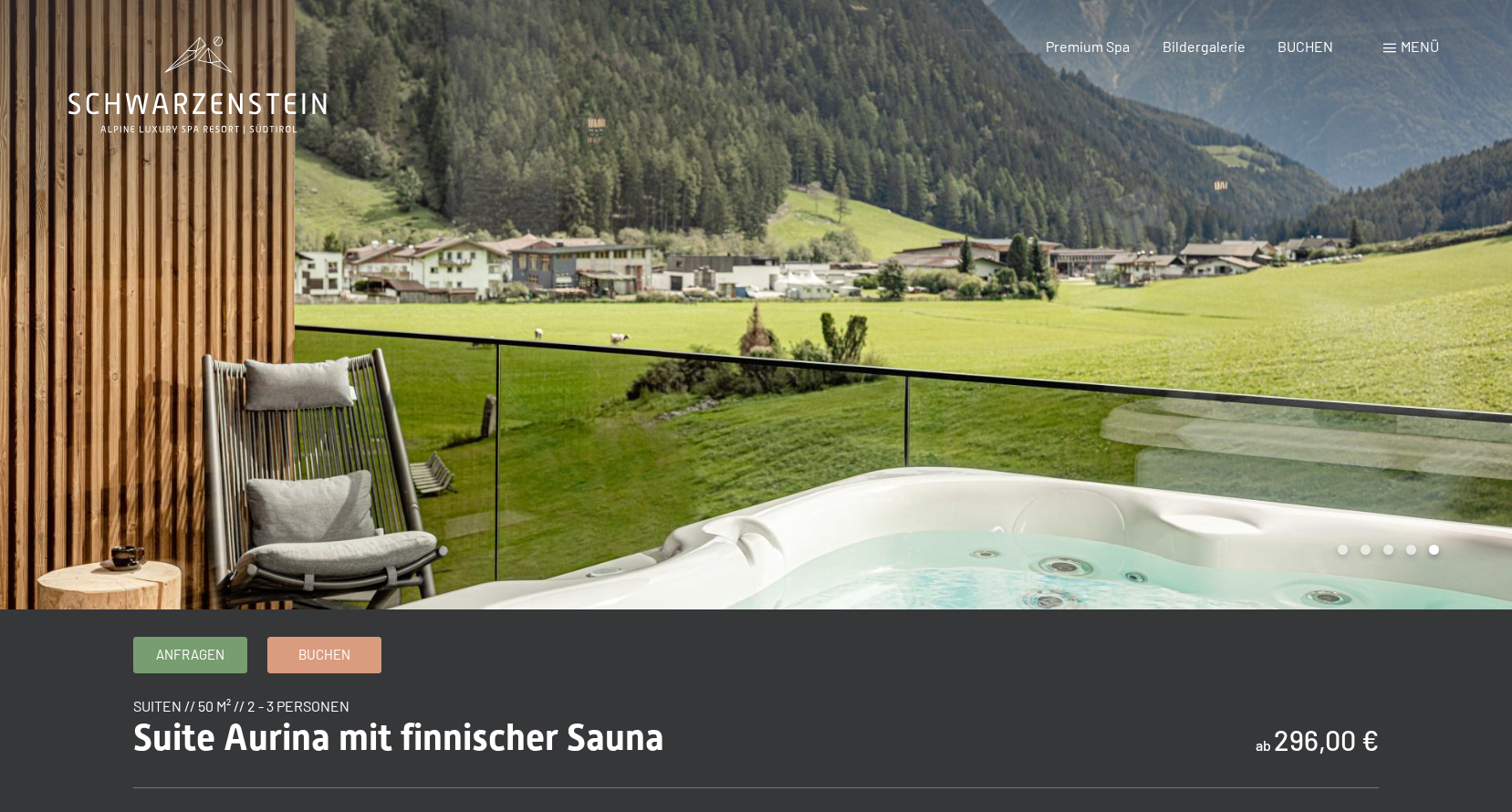 click at bounding box center (1134, 305) 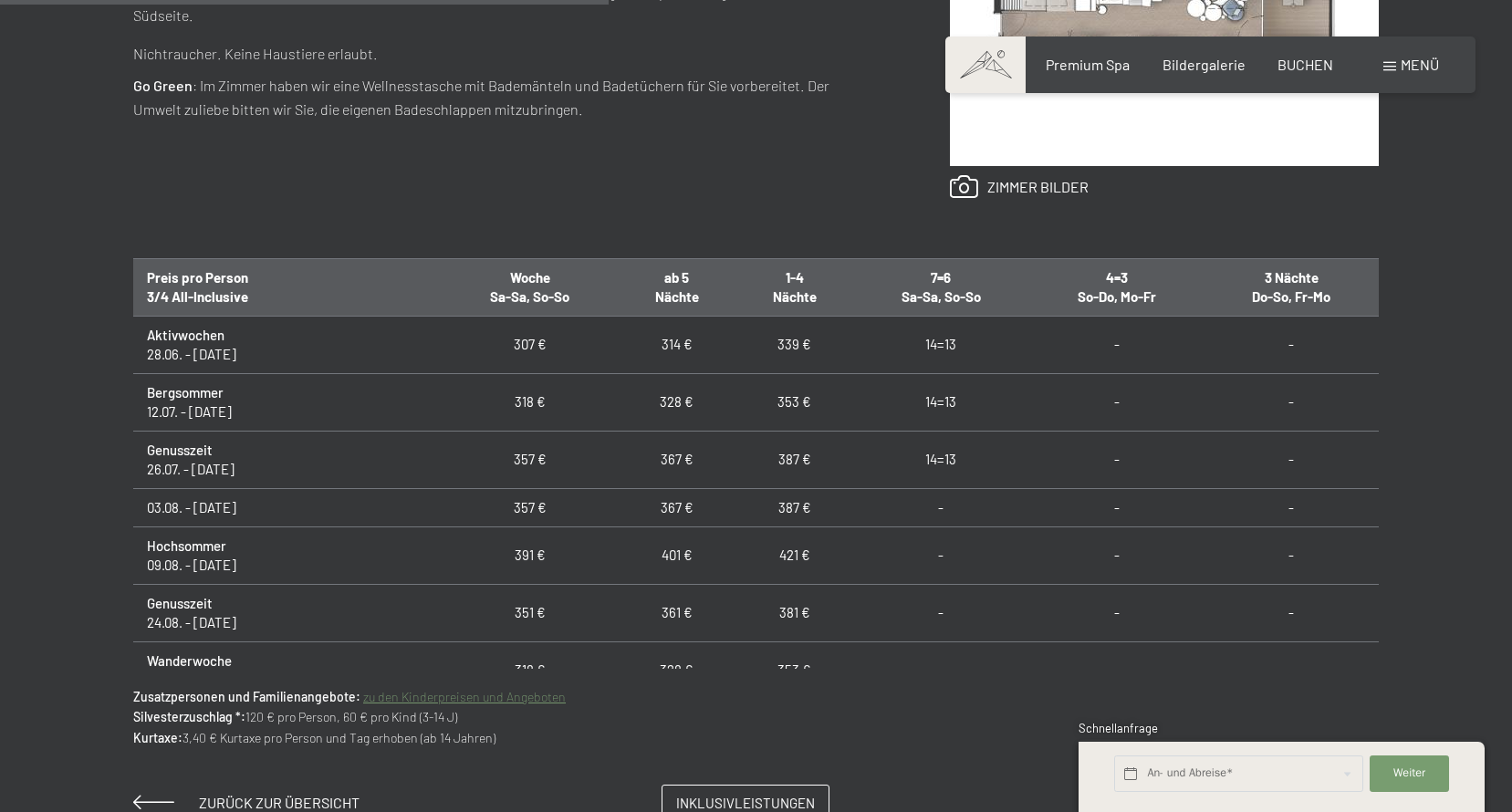 scroll, scrollTop: 912, scrollLeft: 0, axis: vertical 